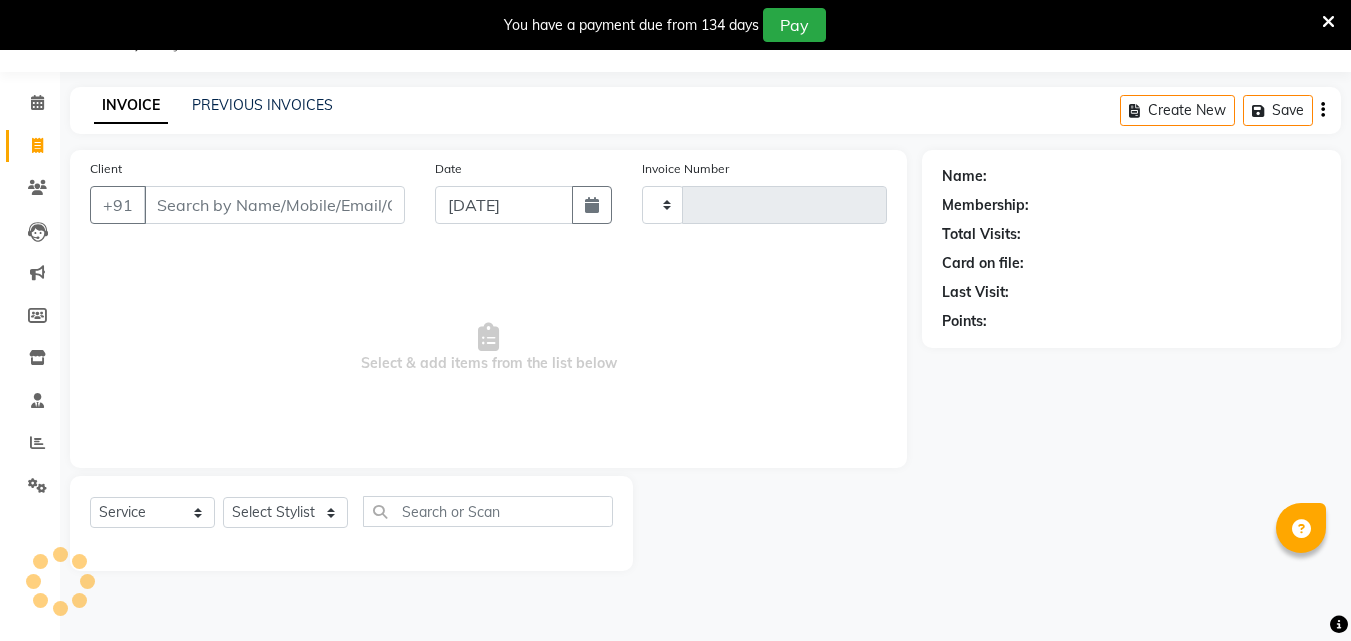 select on "service" 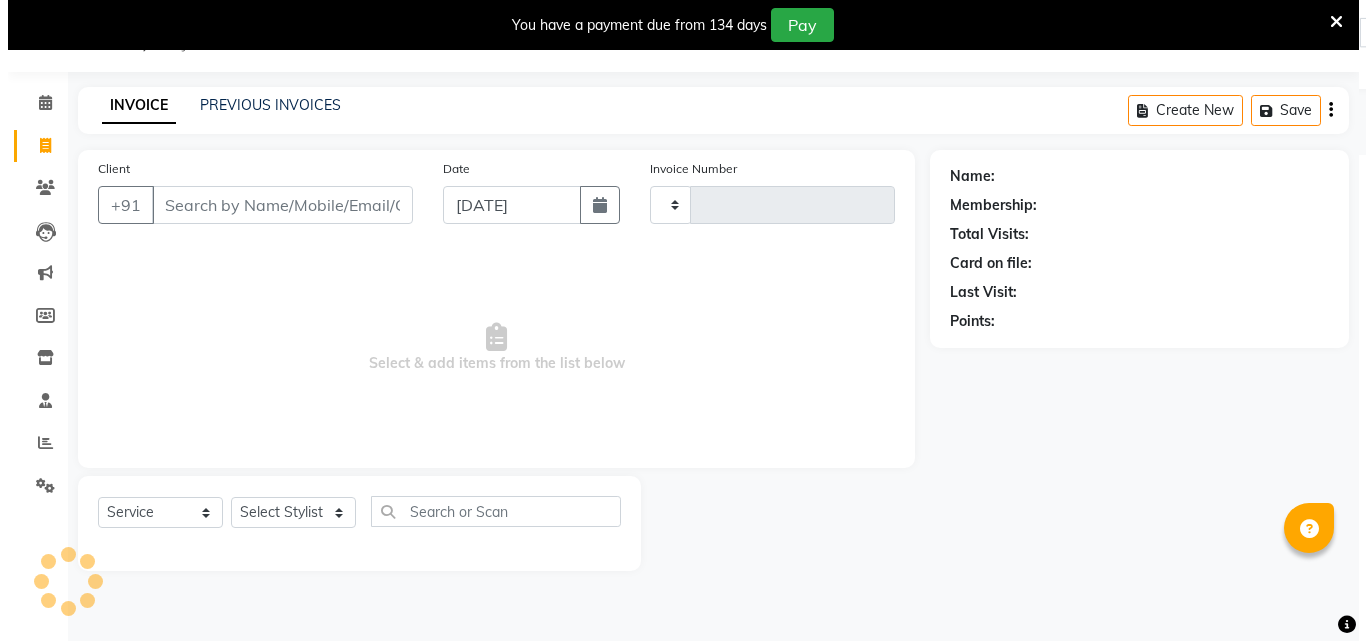 scroll, scrollTop: 0, scrollLeft: 0, axis: both 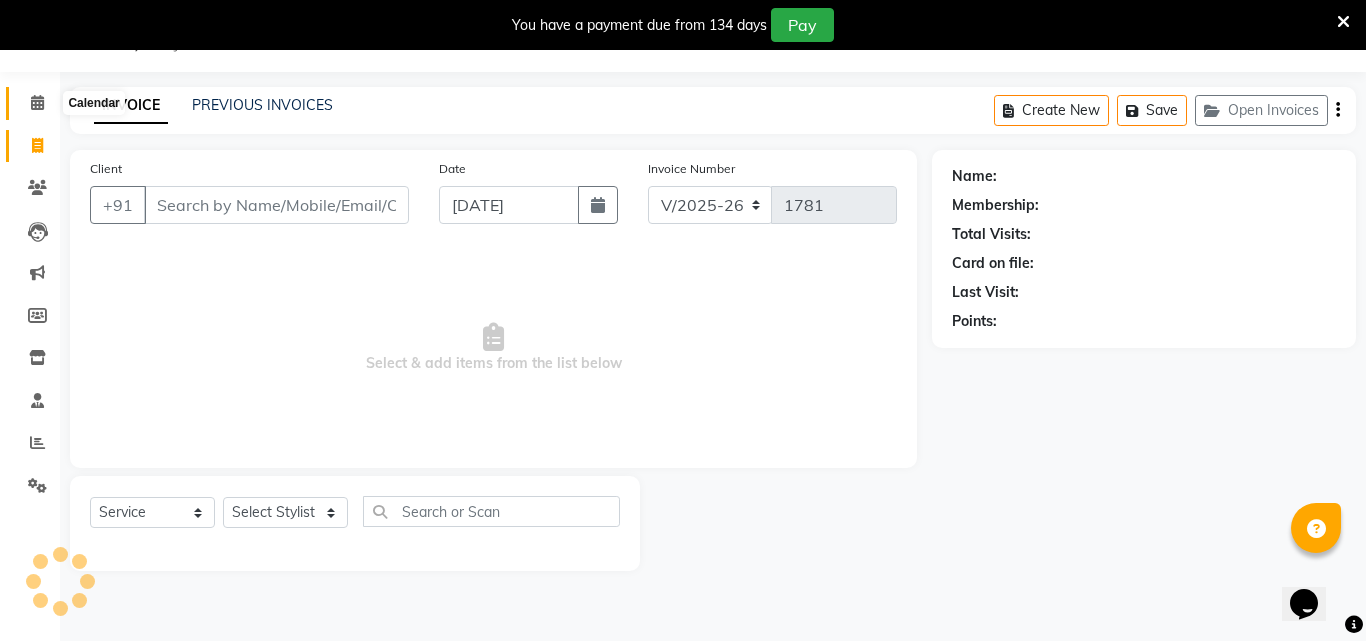 click 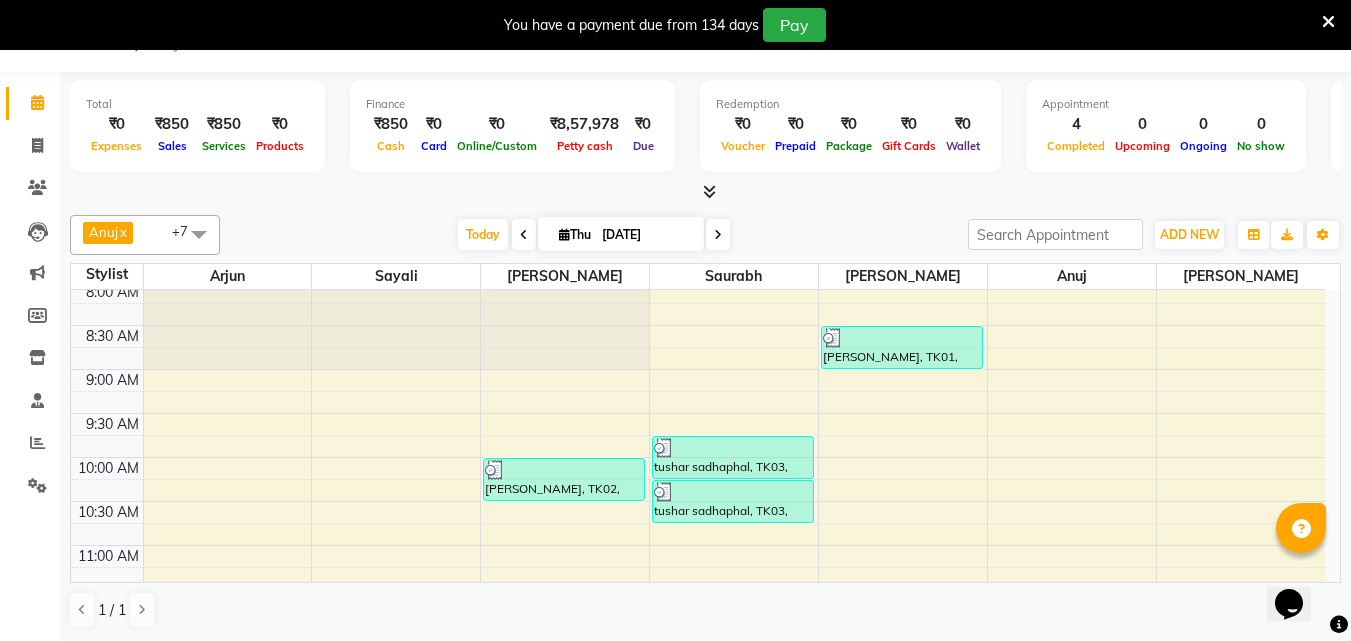 scroll, scrollTop: 195, scrollLeft: 0, axis: vertical 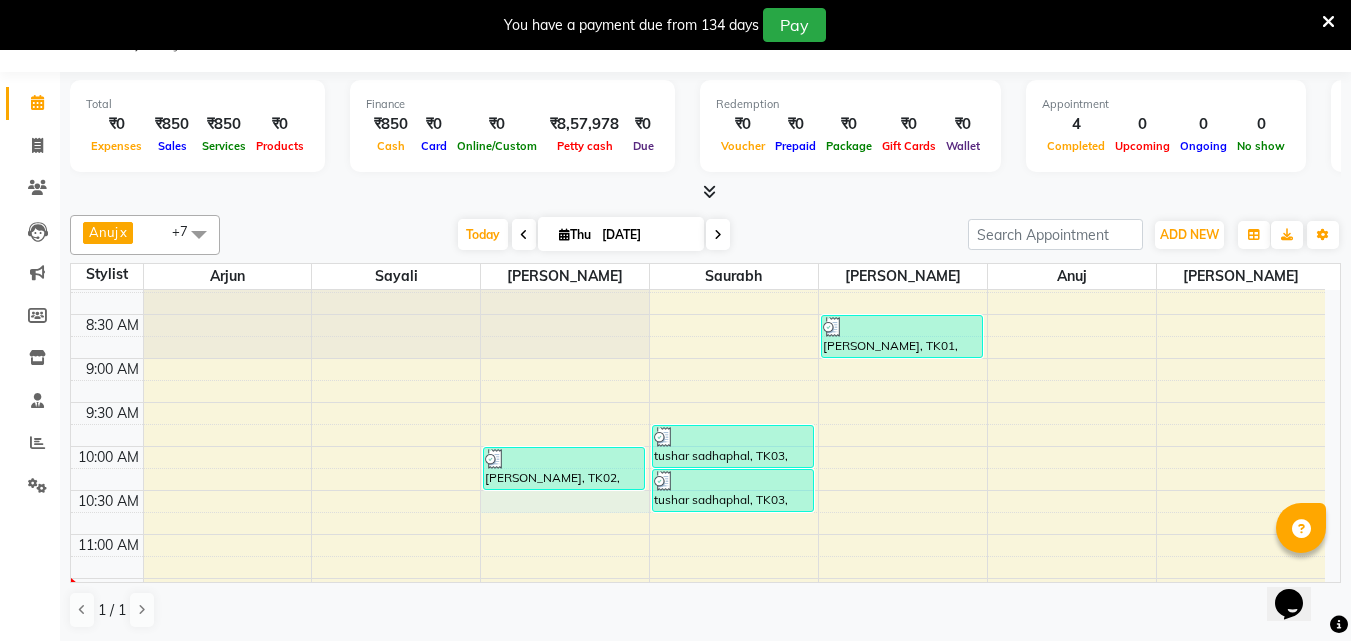 click on "6:00 AM 6:30 AM 7:00 AM 7:30 AM 8:00 AM 8:30 AM 9:00 AM 9:30 AM 10:00 AM 10:30 AM 11:00 AM 11:30 AM 12:00 PM 12:30 PM 1:00 PM 1:30 PM 2:00 PM 2:30 PM 3:00 PM 3:30 PM 4:00 PM 4:30 PM 5:00 PM 5:30 PM 6:00 PM 6:30 PM 7:00 PM 7:30 PM 8:00 PM 8:30 PM 9:00 PM 9:30 PM 10:00 PM 10:30 PM     [PERSON_NAME], TK02, 10:00 AM-10:30 AM, Haircut (Men)  - Mens Haircut W/O Wash     tushar sadhaphal, TK03, 09:45 AM-10:15 AM, Haircut (Men)  - Mens Haircut W/O Wash     tushar sadhaphal, TK03, 10:15 AM-10:45 AM, Globle Colour (Men) - raaga     [PERSON_NAME], TK01, 08:30 AM-09:00 AM, Haircut (Men)  - Mens Haircut W/O Wash" at bounding box center (698, 842) 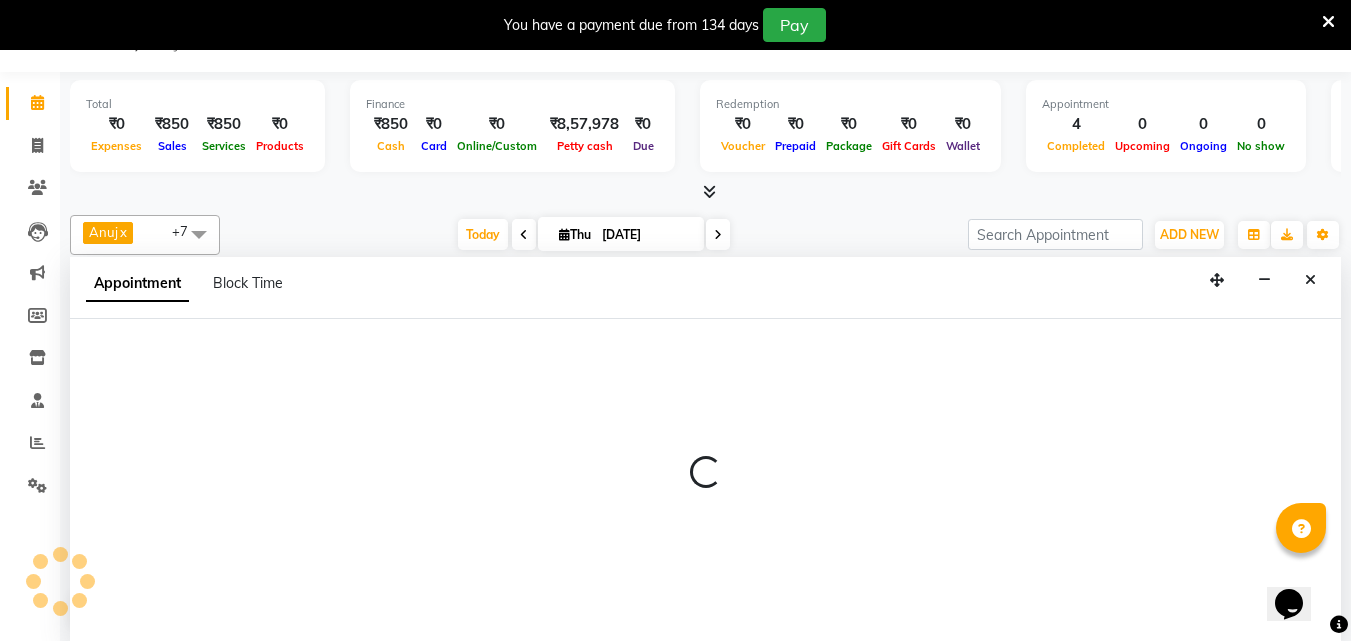 scroll, scrollTop: 1, scrollLeft: 0, axis: vertical 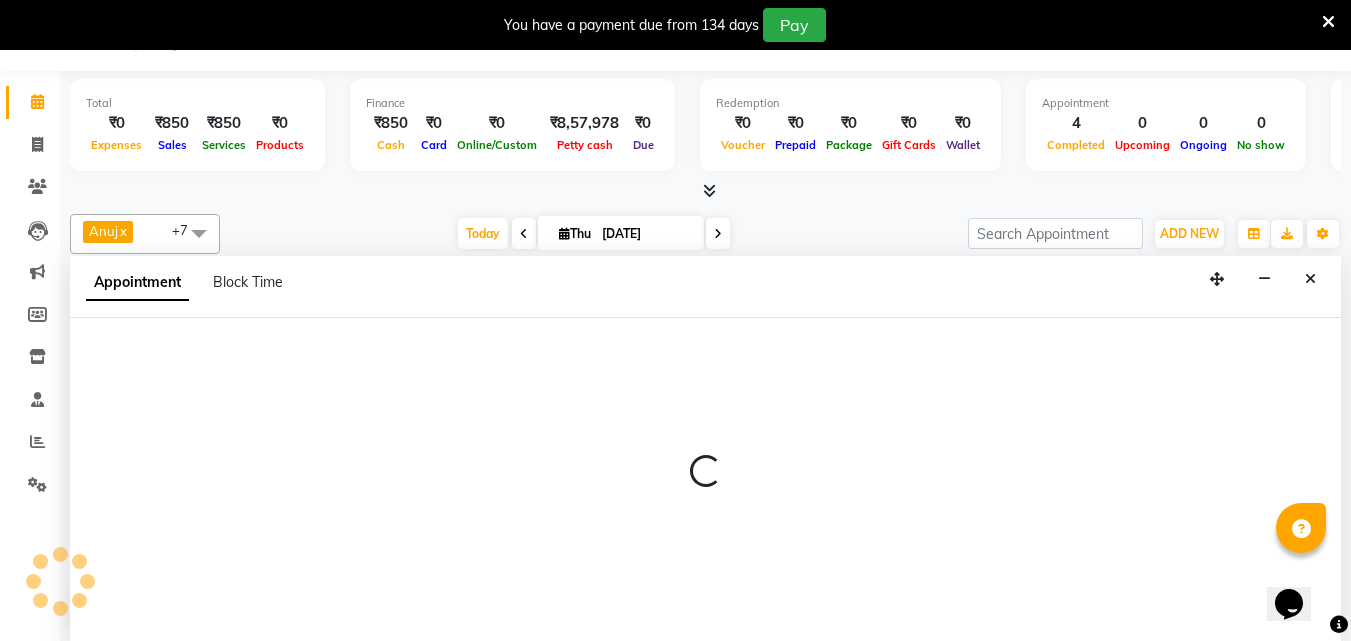 select on "14048" 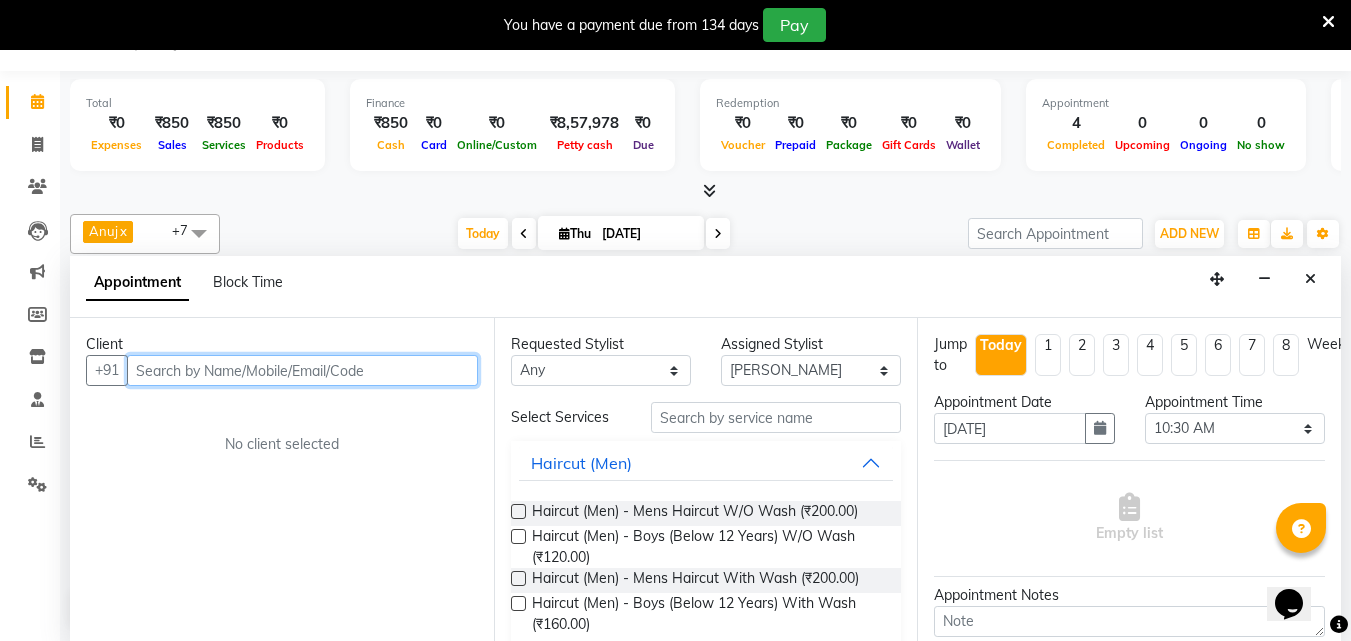 click at bounding box center [302, 370] 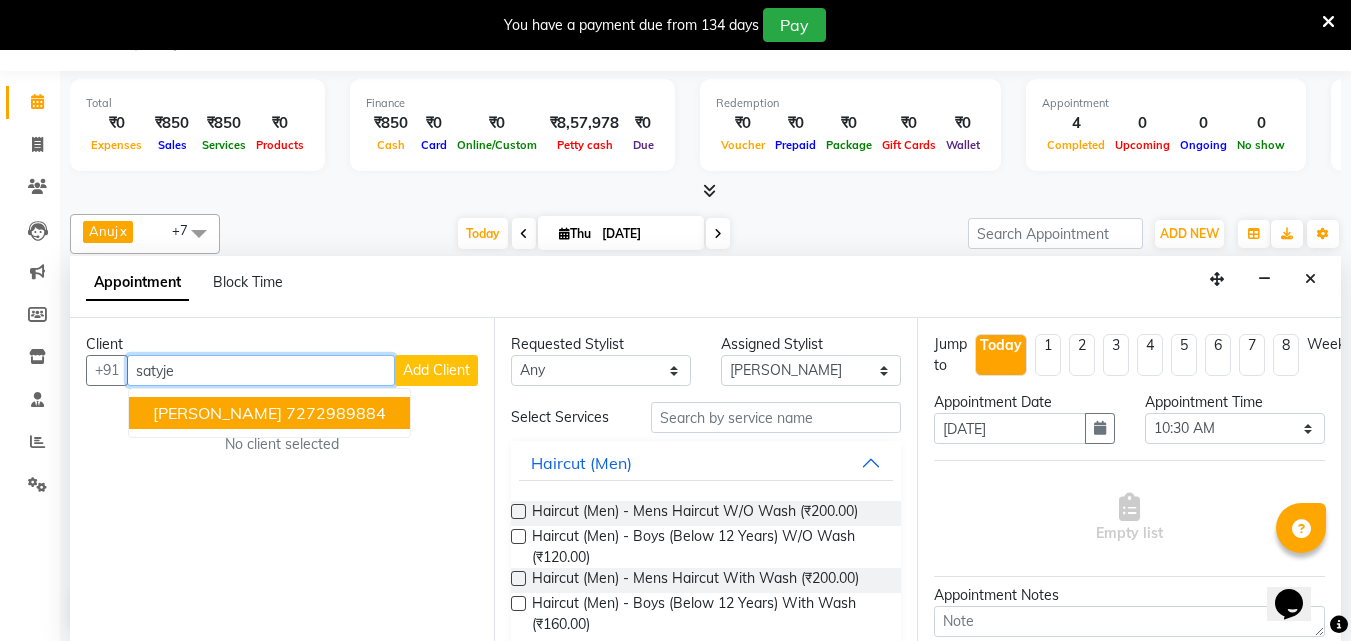 click on "[PERSON_NAME]" at bounding box center [217, 413] 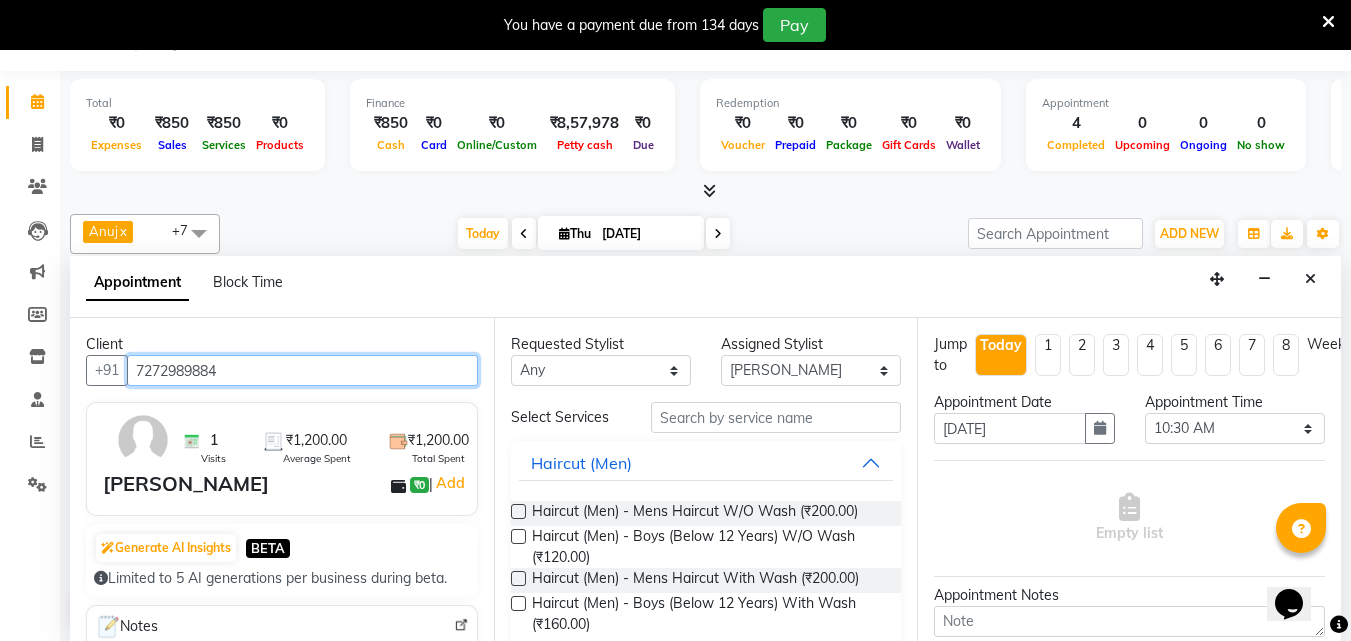 type on "7272989884" 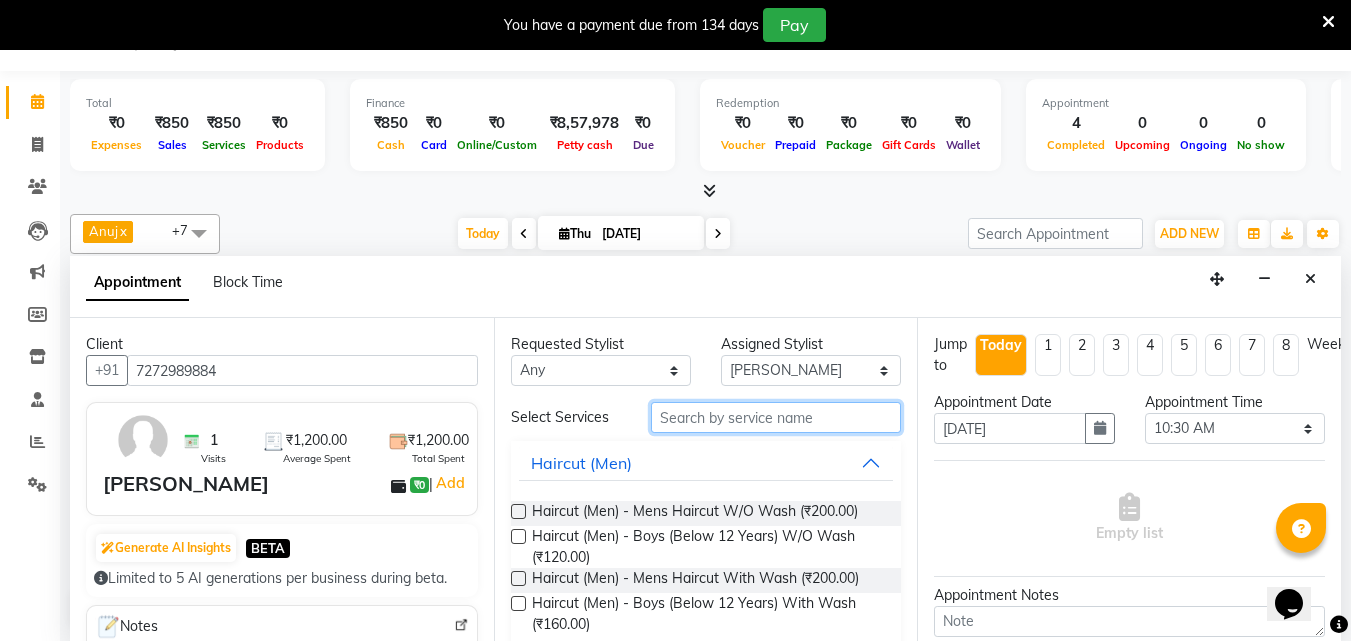 click at bounding box center (776, 417) 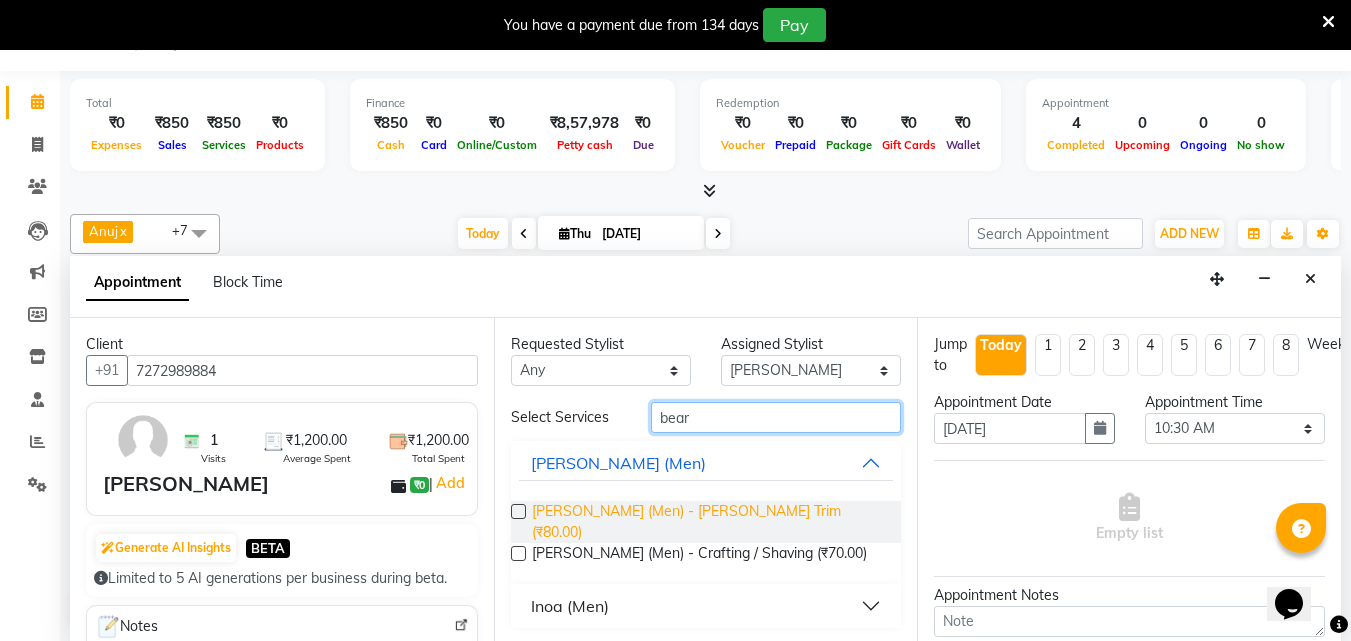 type on "bear" 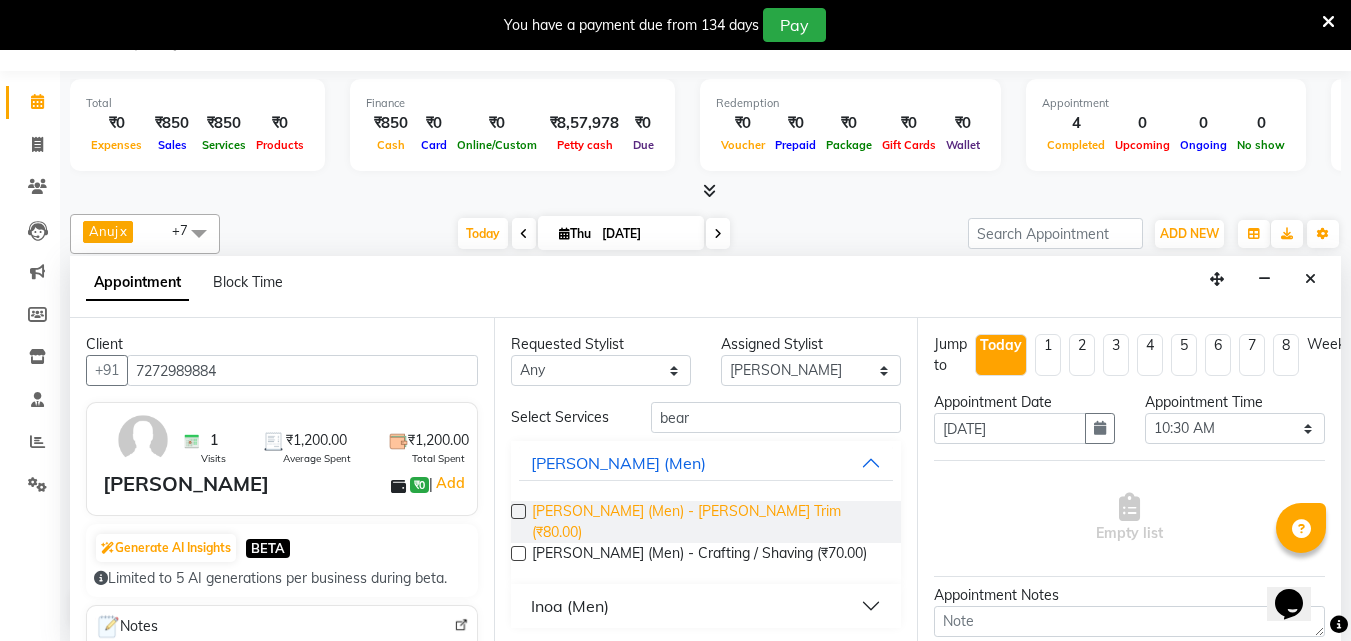 click on "[PERSON_NAME] (Men)  - [PERSON_NAME] Trim (₹80.00)" at bounding box center (709, 522) 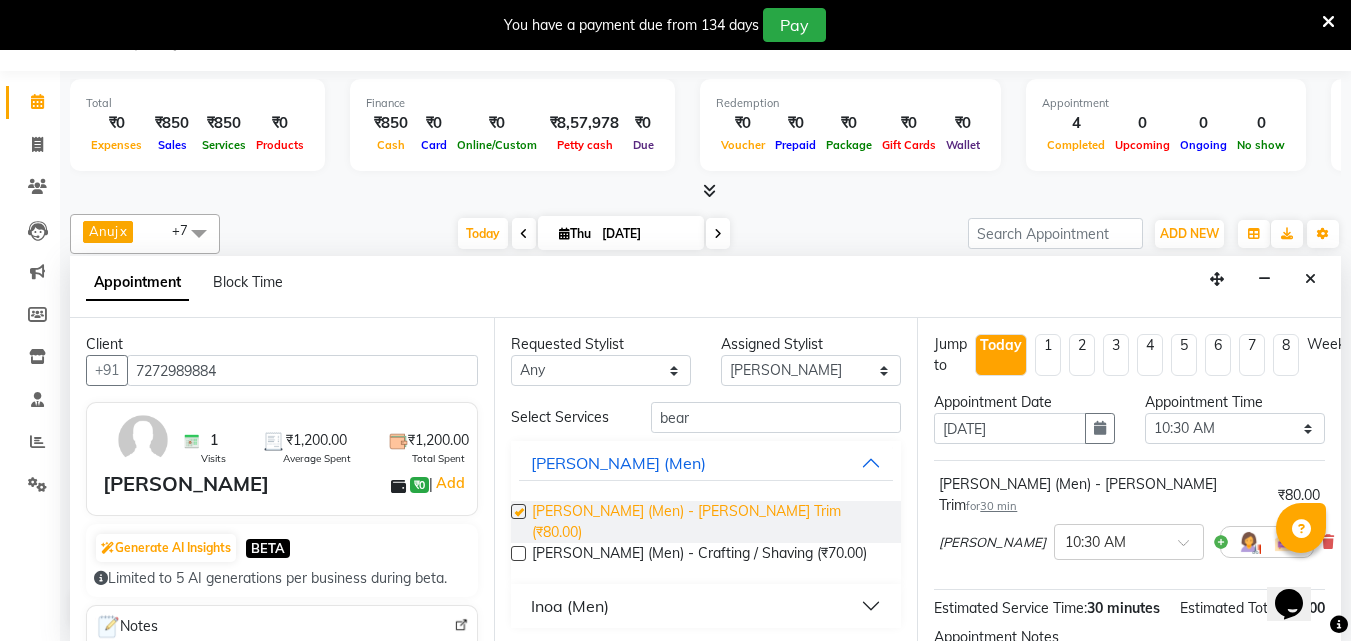 checkbox on "false" 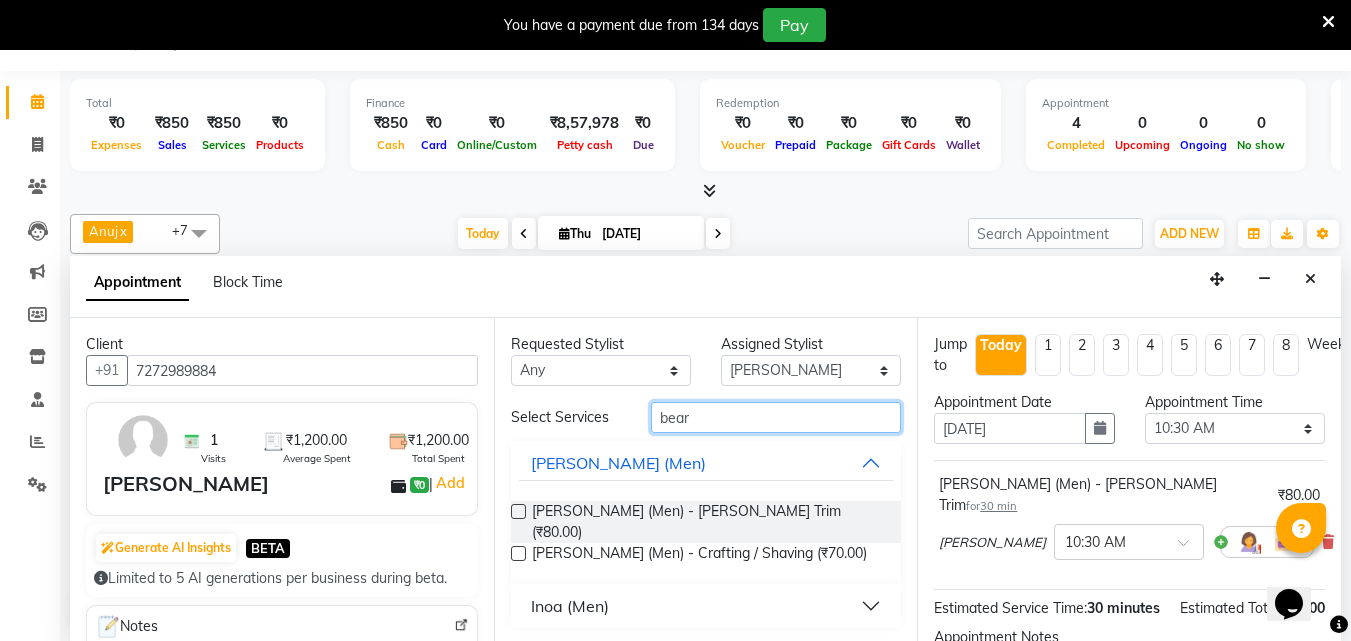 click on "bear" at bounding box center (776, 417) 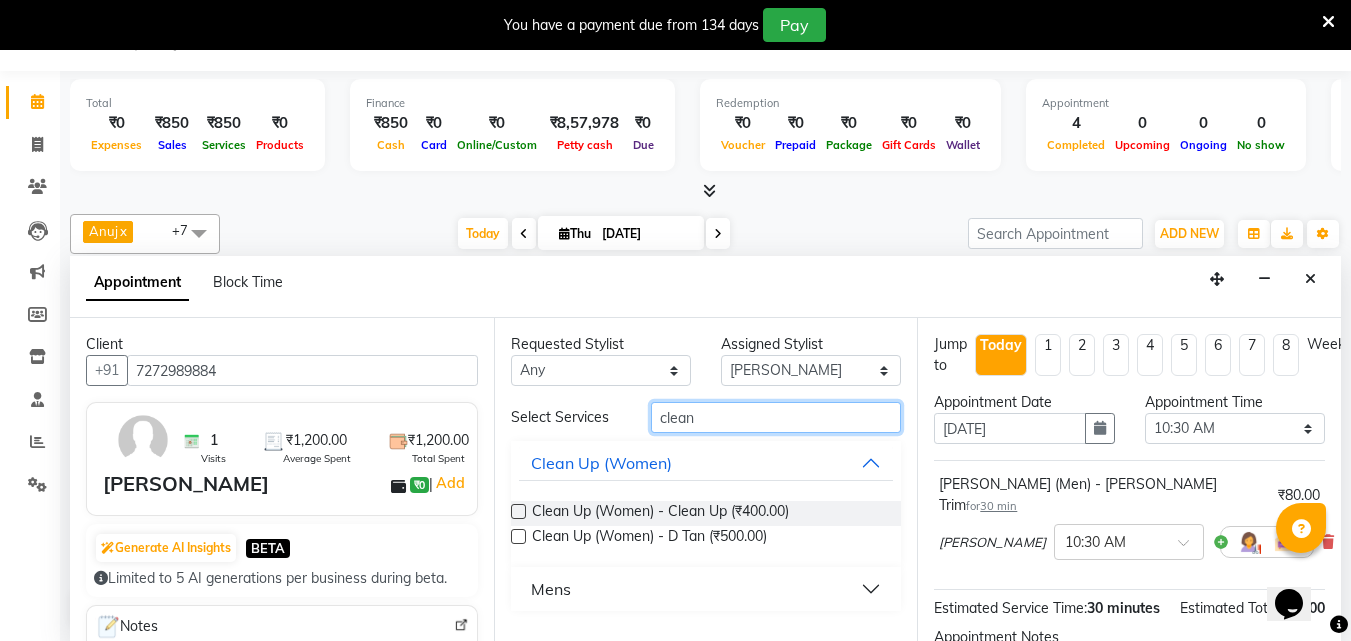 type on "clean" 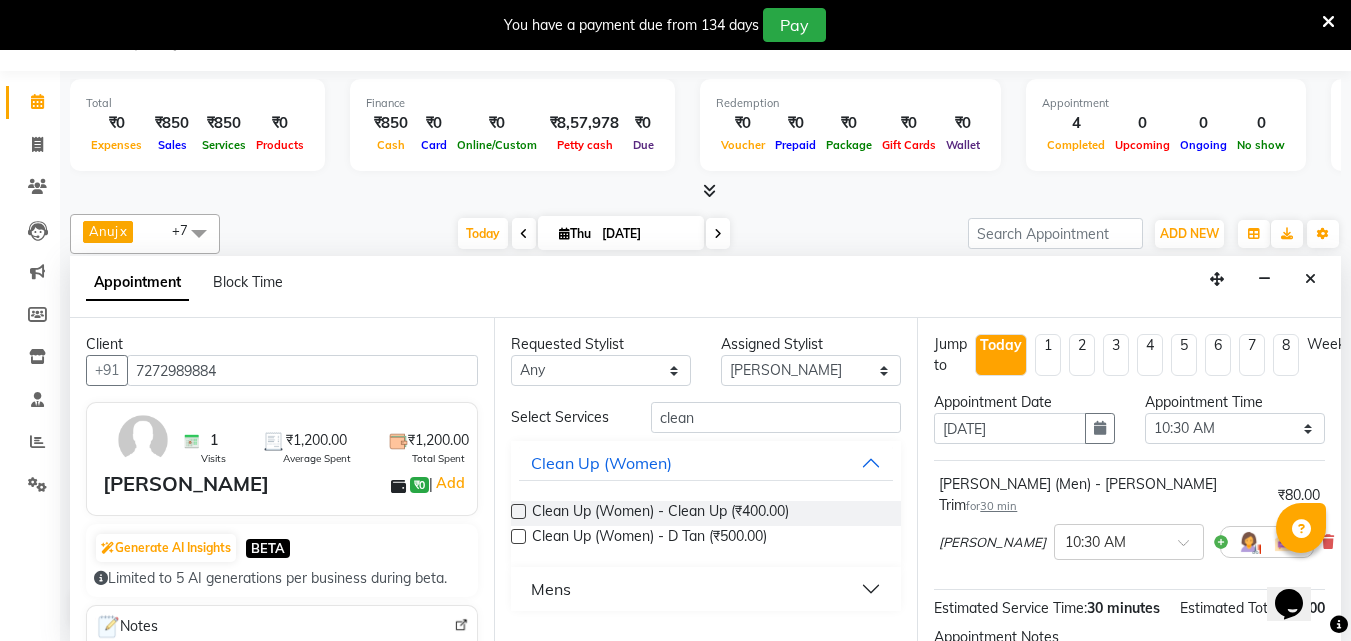 click on "Mens" at bounding box center [706, 589] 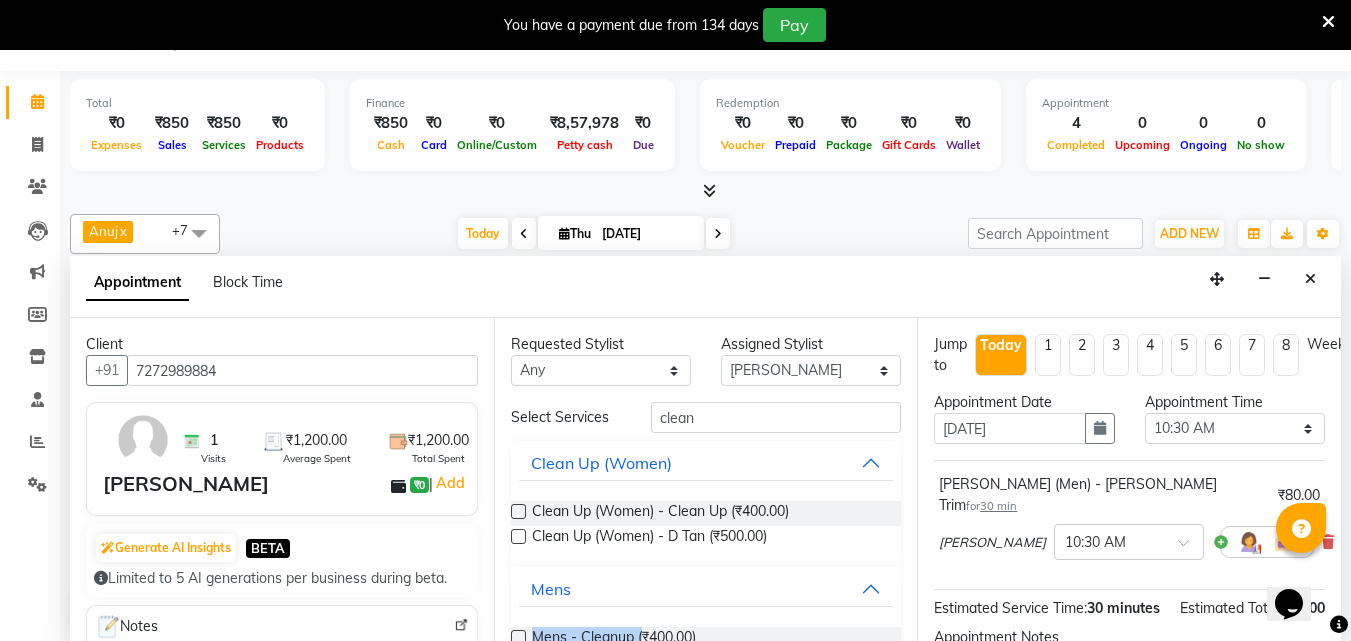 scroll, scrollTop: 9, scrollLeft: 0, axis: vertical 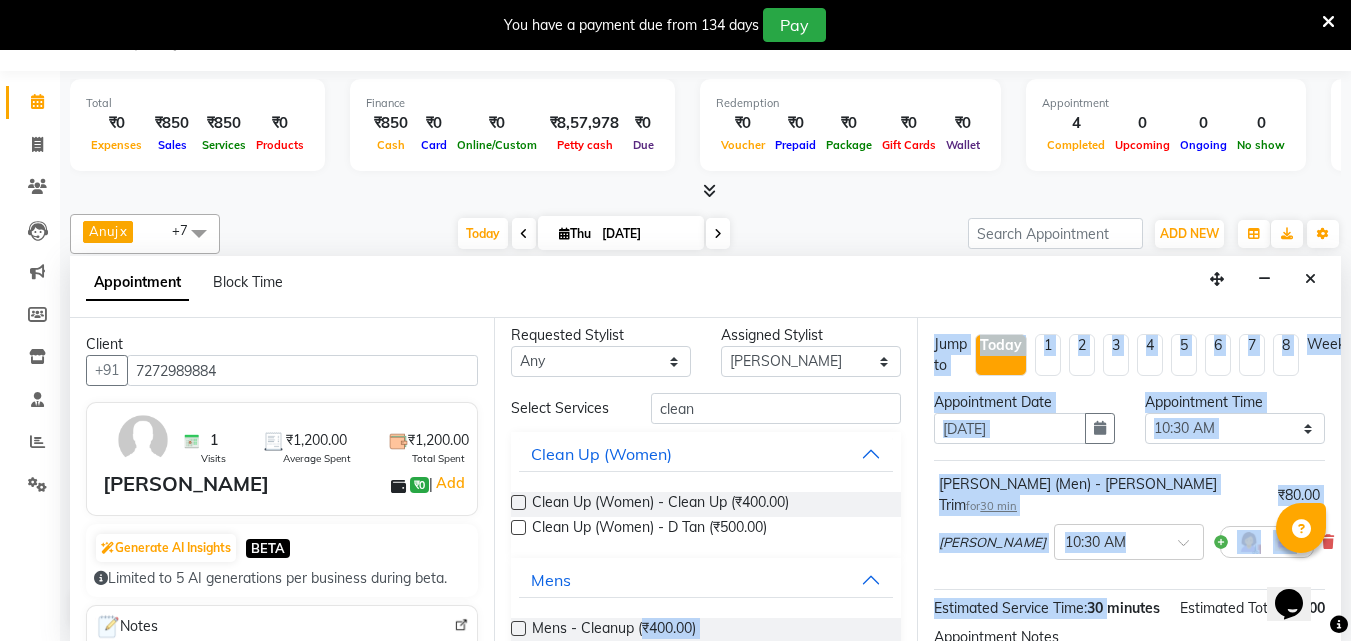 drag, startPoint x: 640, startPoint y: 634, endPoint x: 921, endPoint y: 601, distance: 282.9311 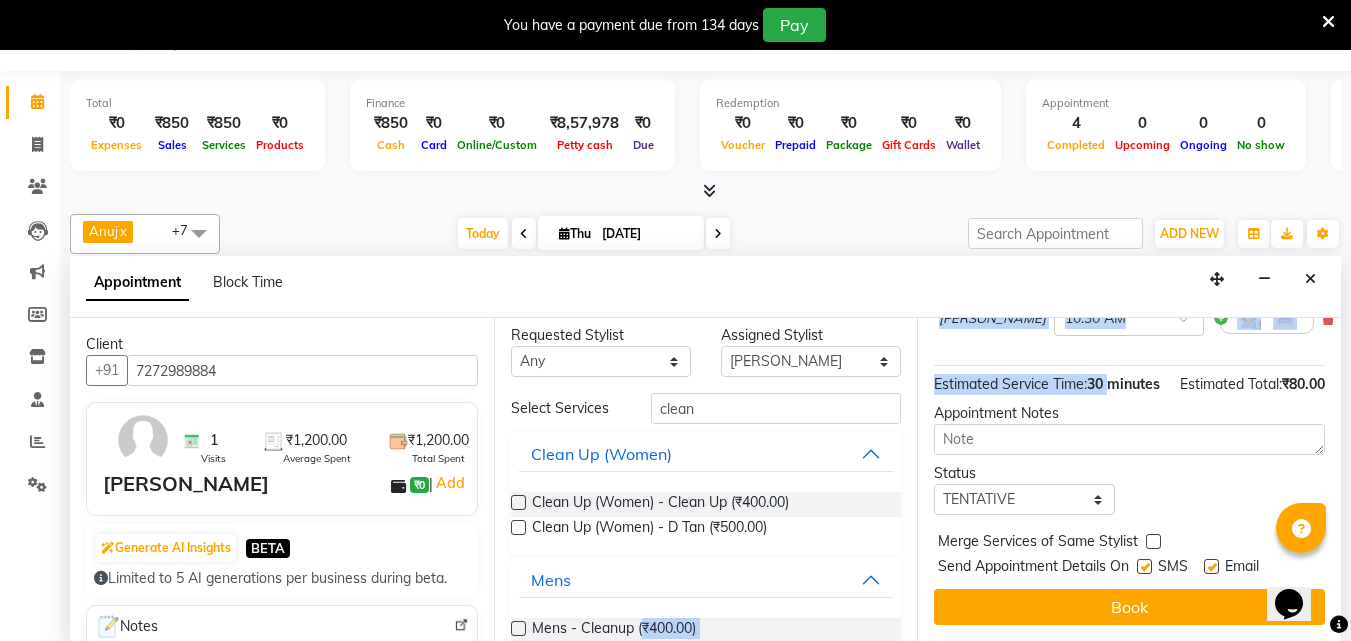 scroll, scrollTop: 239, scrollLeft: 0, axis: vertical 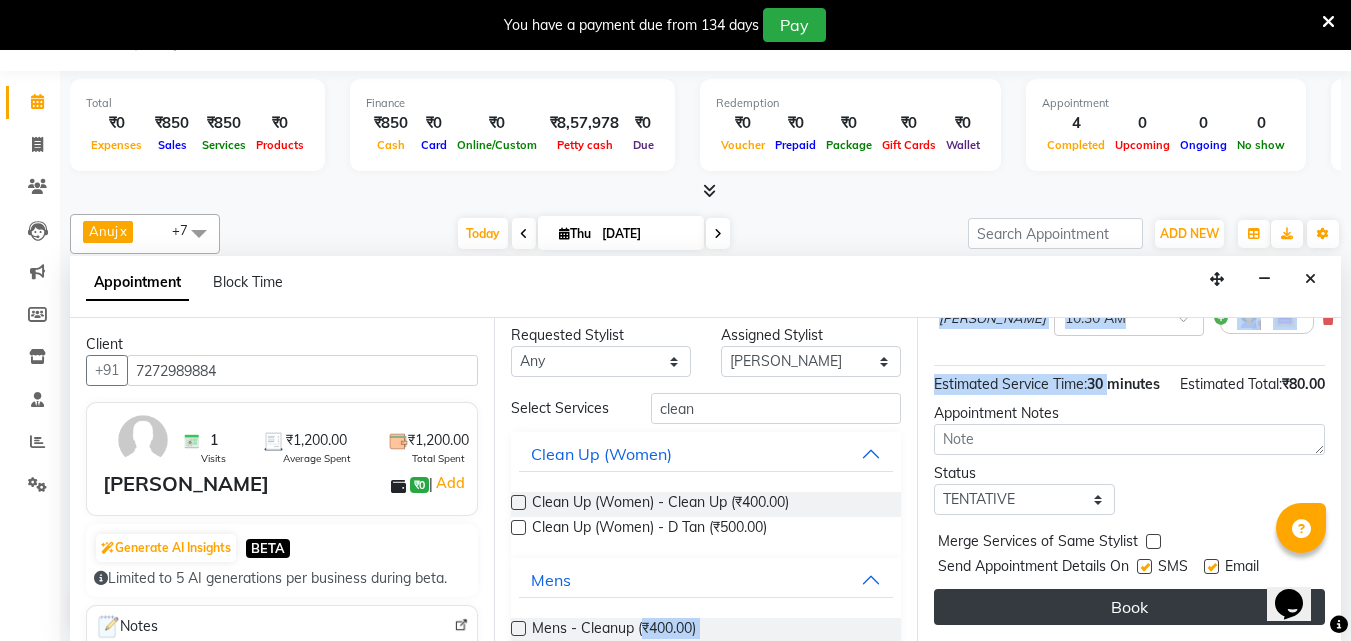 click on "Book" at bounding box center [1129, 607] 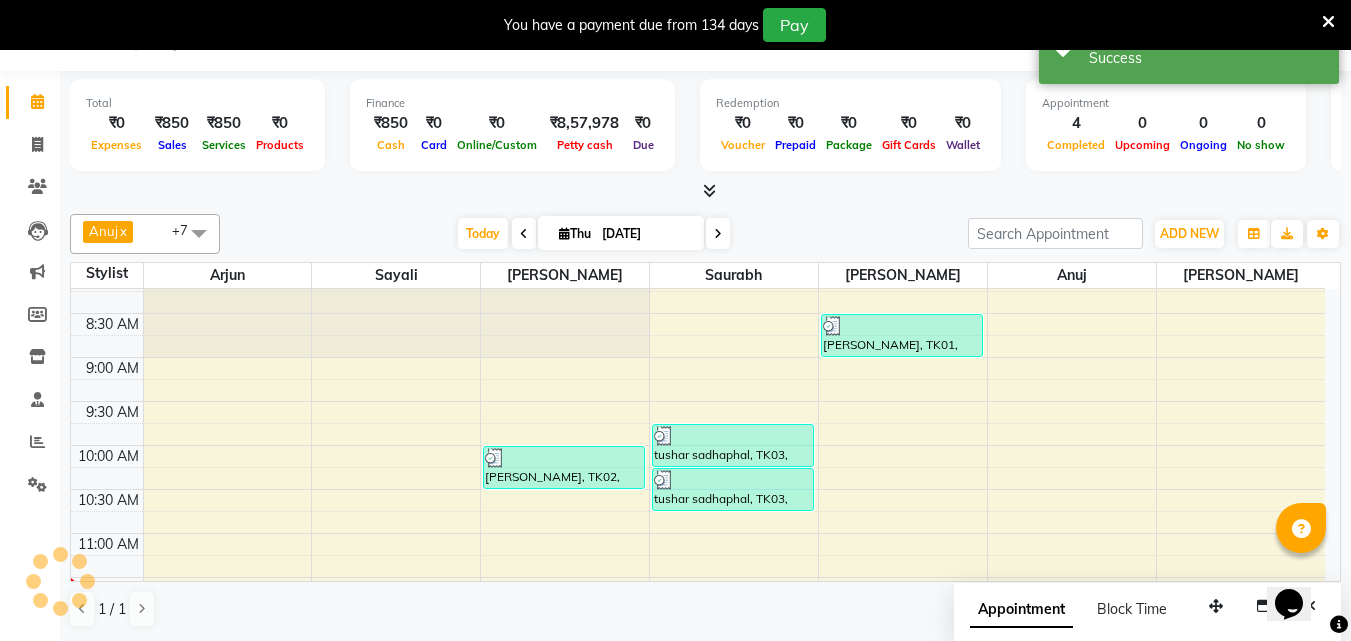 scroll, scrollTop: 0, scrollLeft: 0, axis: both 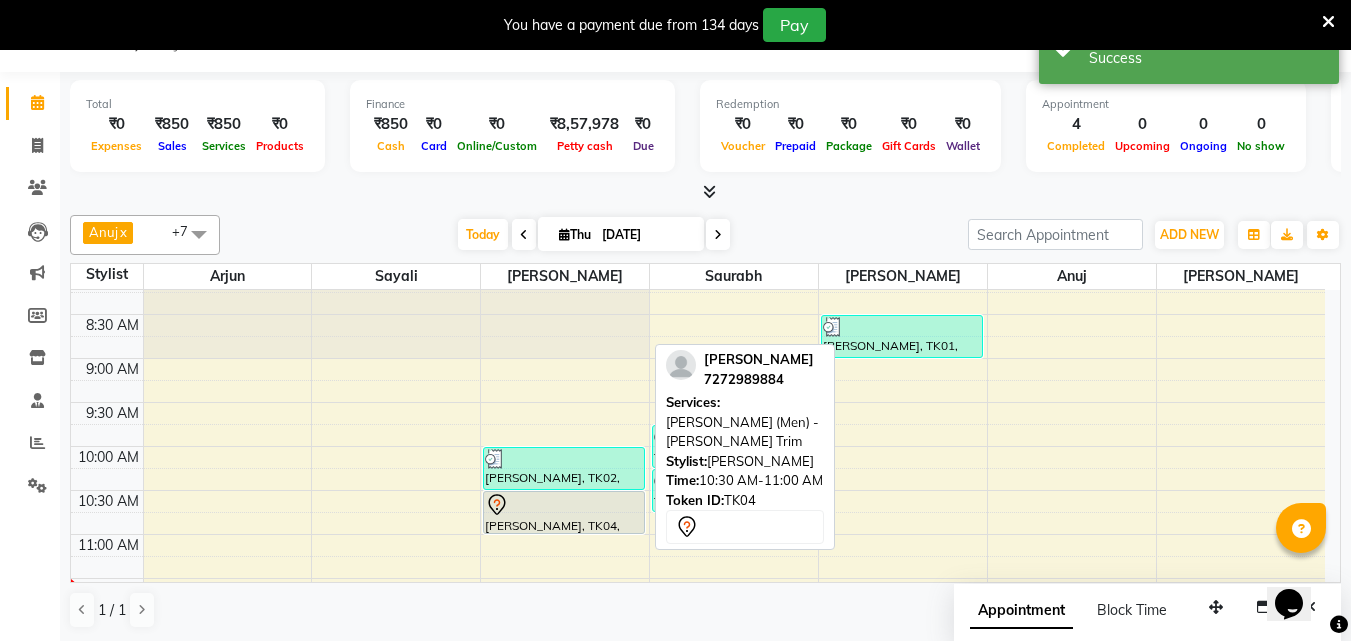 click at bounding box center [564, 505] 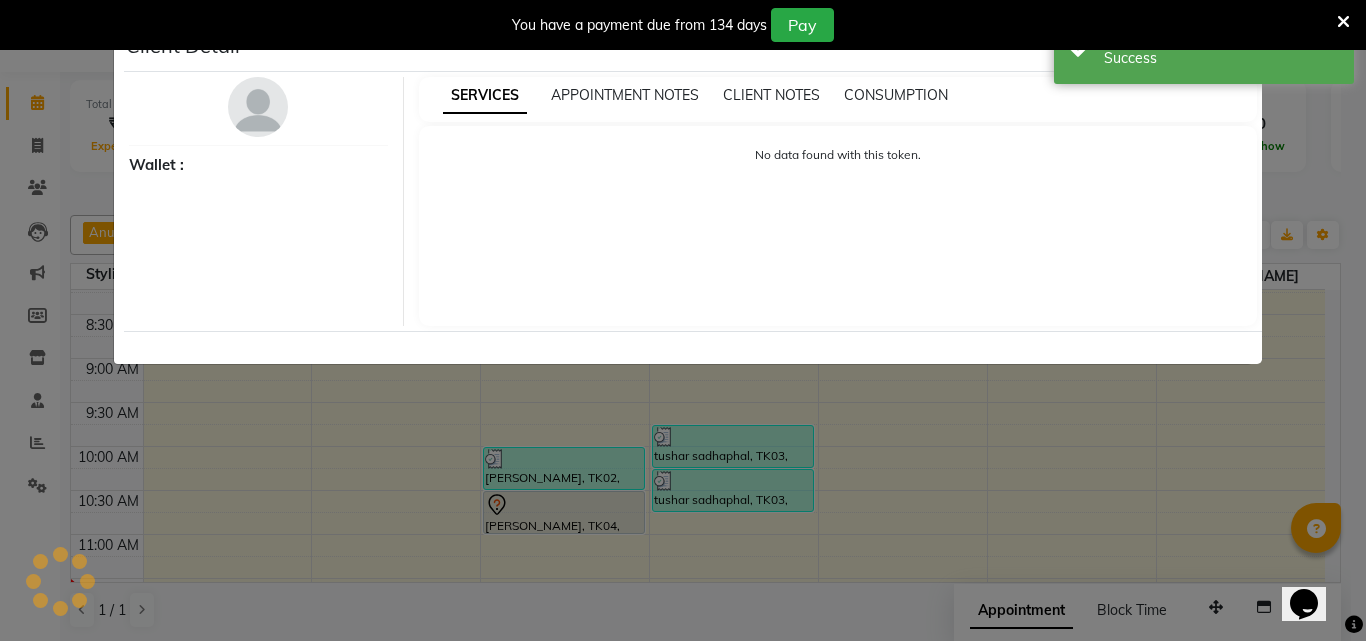 select on "7" 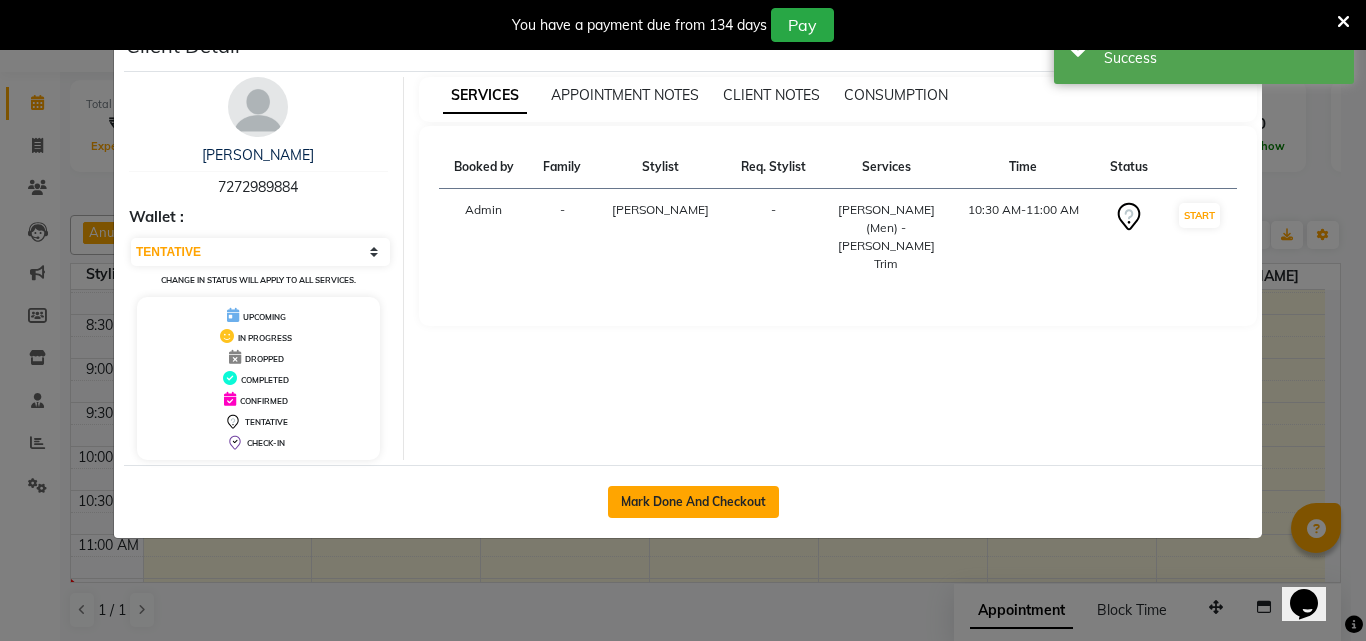 click on "Mark Done And Checkout" 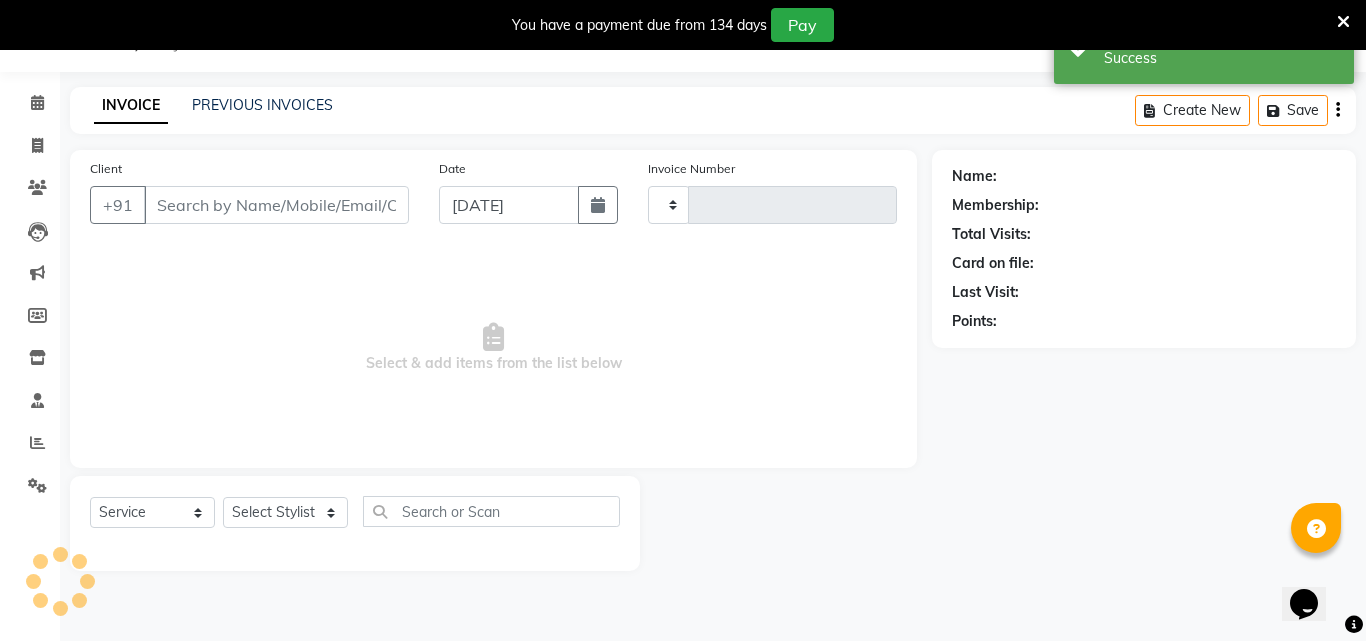type on "1781" 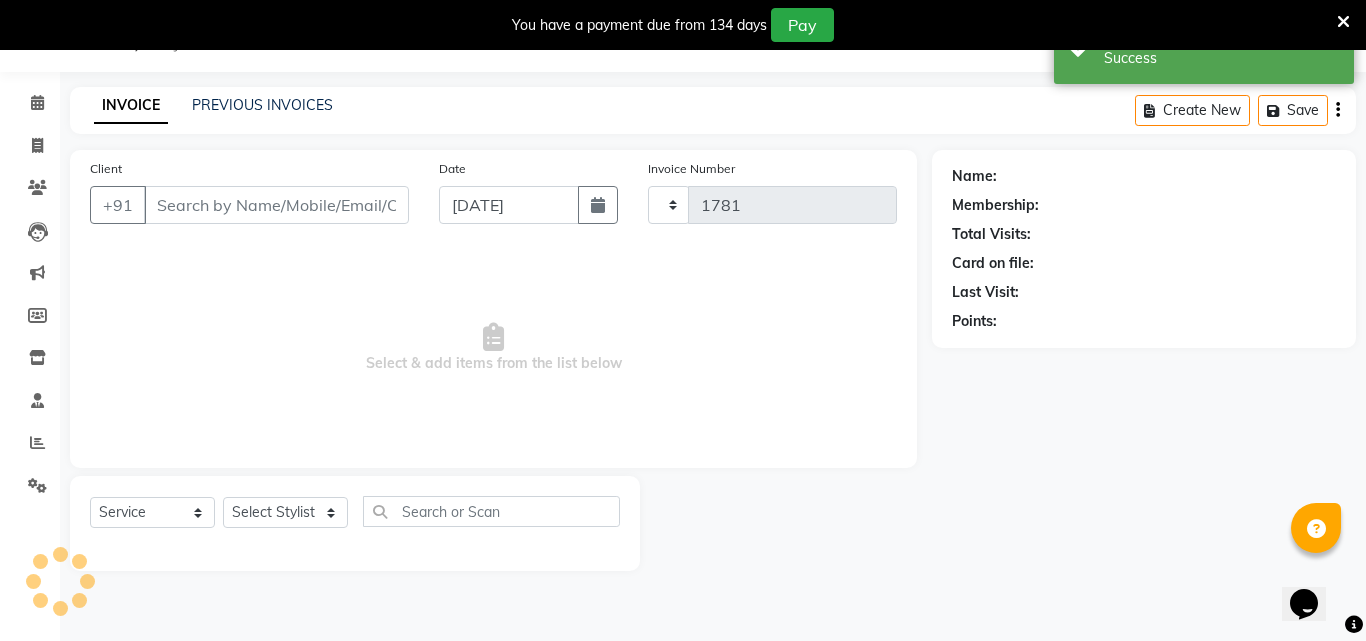 select on "870" 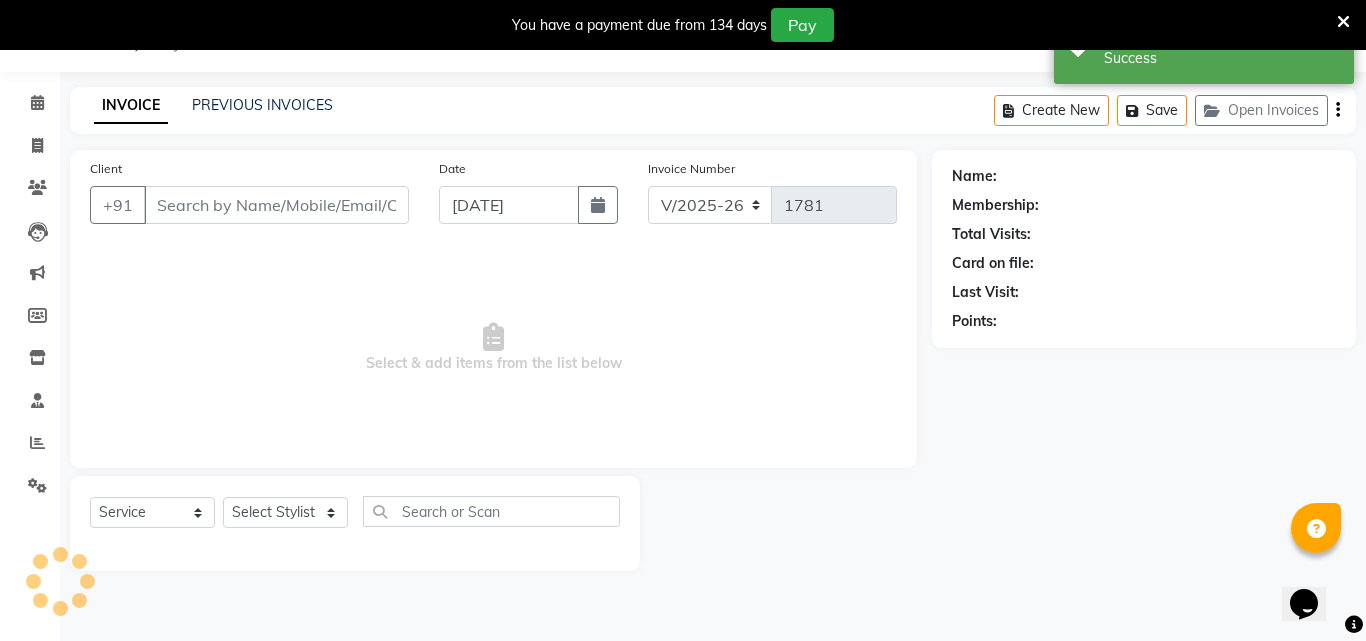 type on "7272989884" 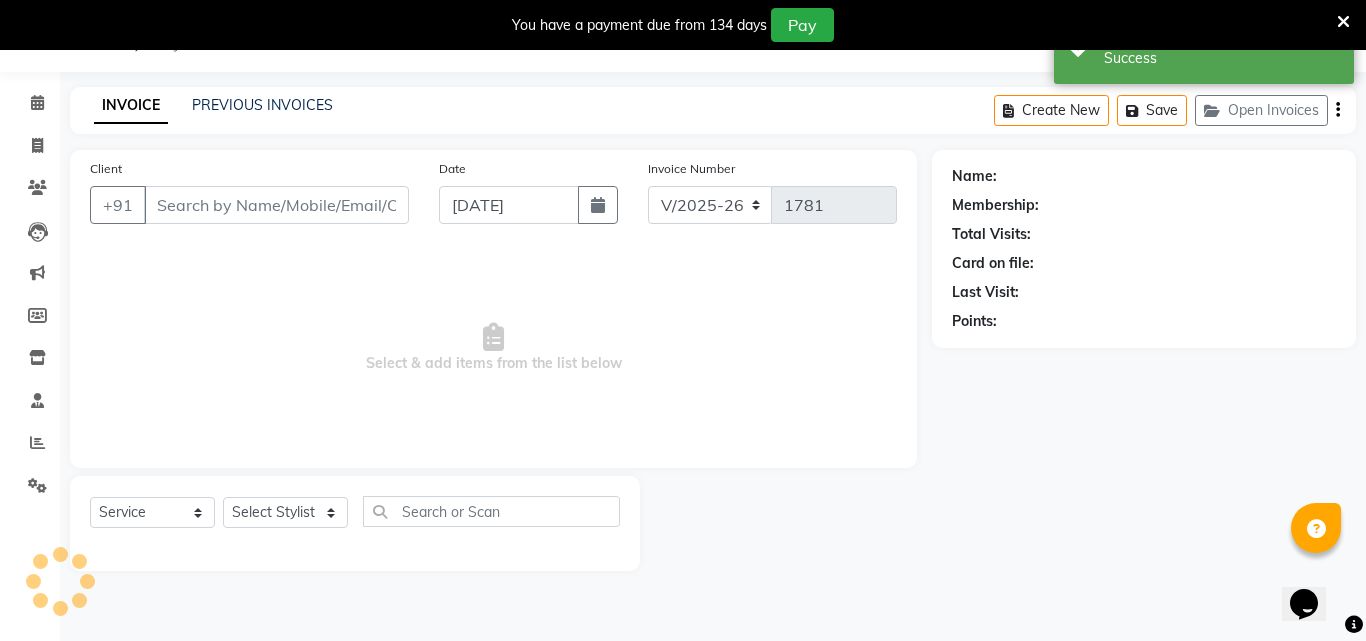 select on "14048" 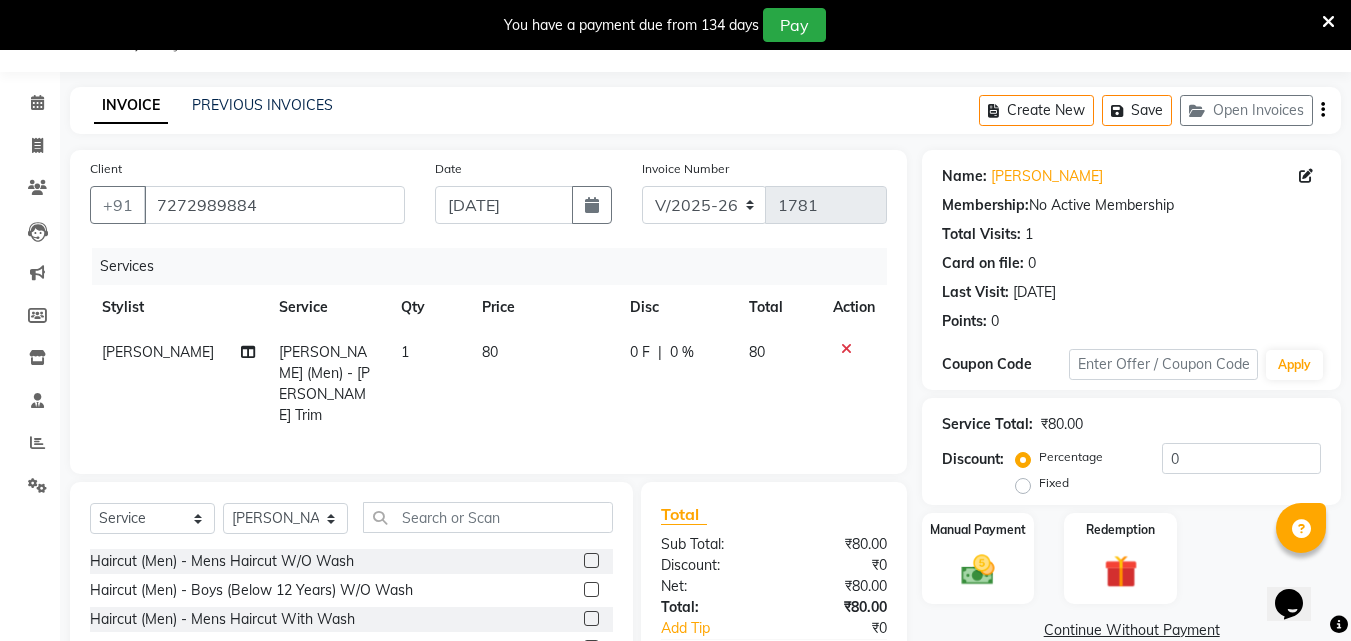 click on "80" 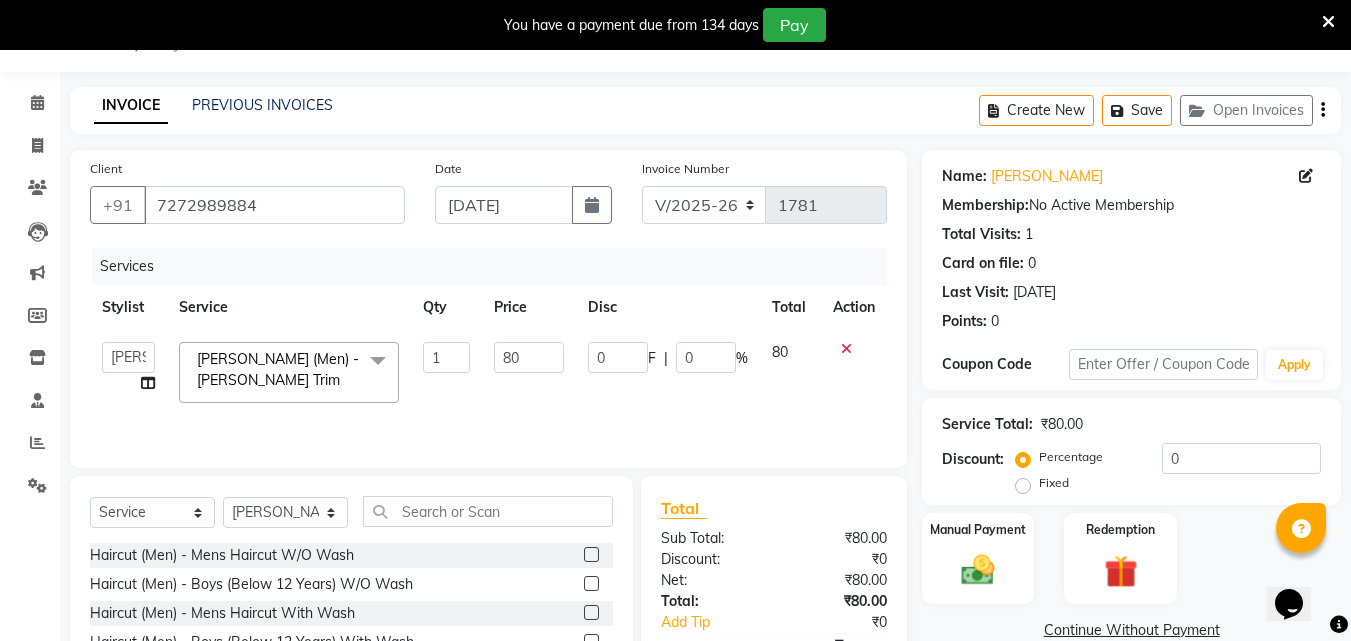 click on "80" 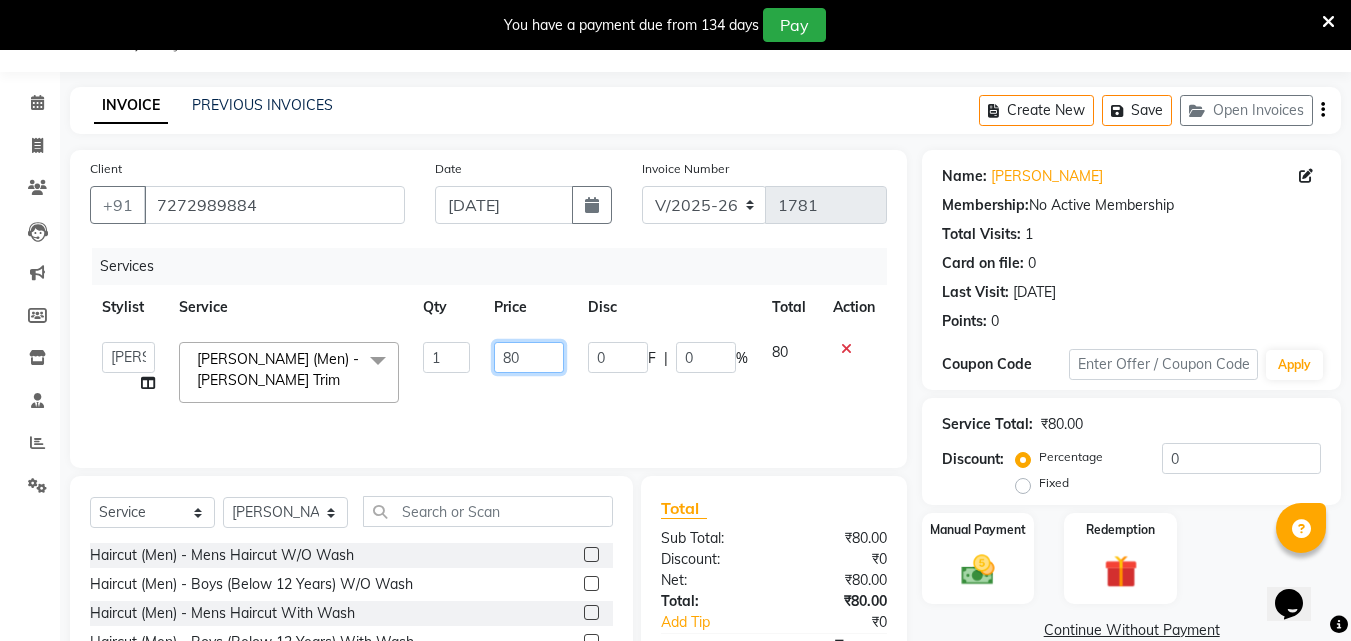 click on "80" 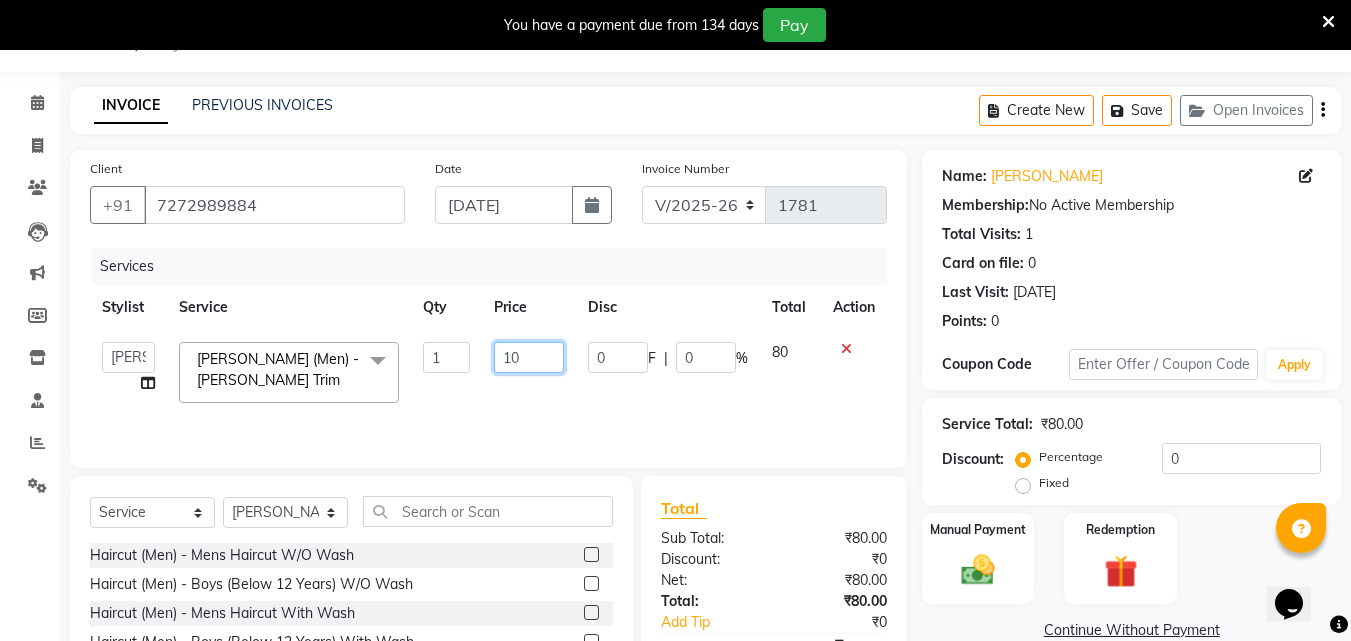 type on "100" 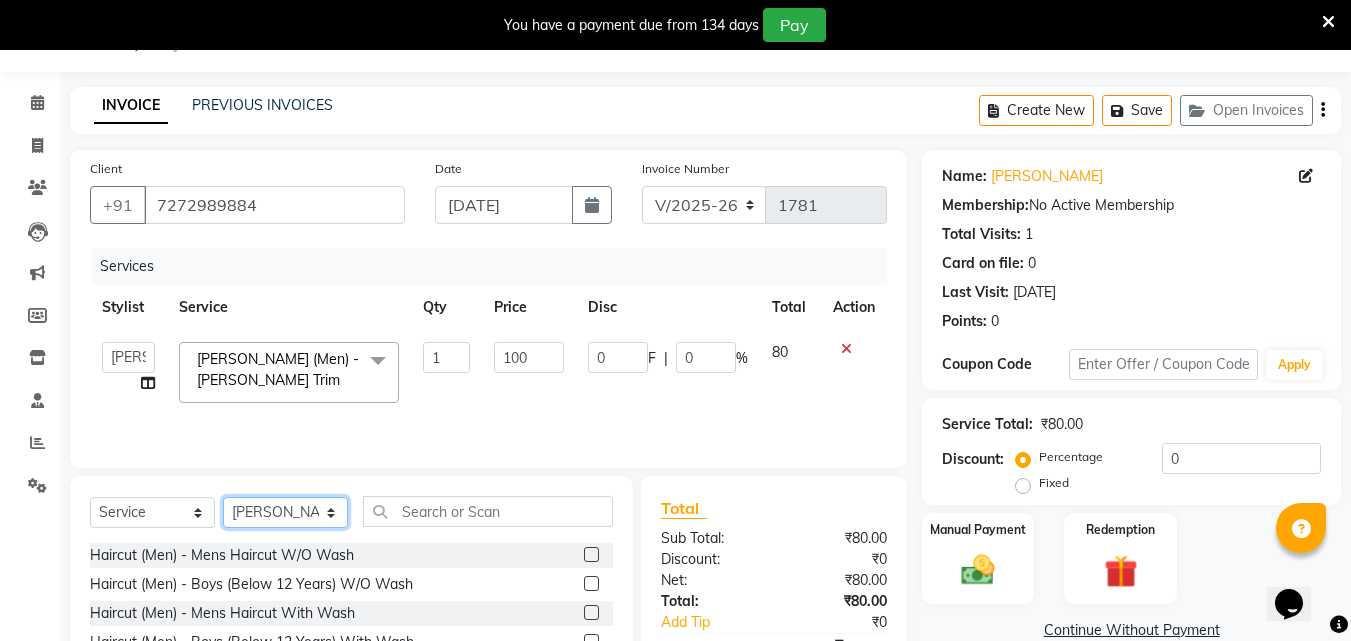 click on "Select Stylist Anuj Arjun [PERSON_NAME] [PERSON_NAME] [PERSON_NAME] saurabh [PERSON_NAME]" 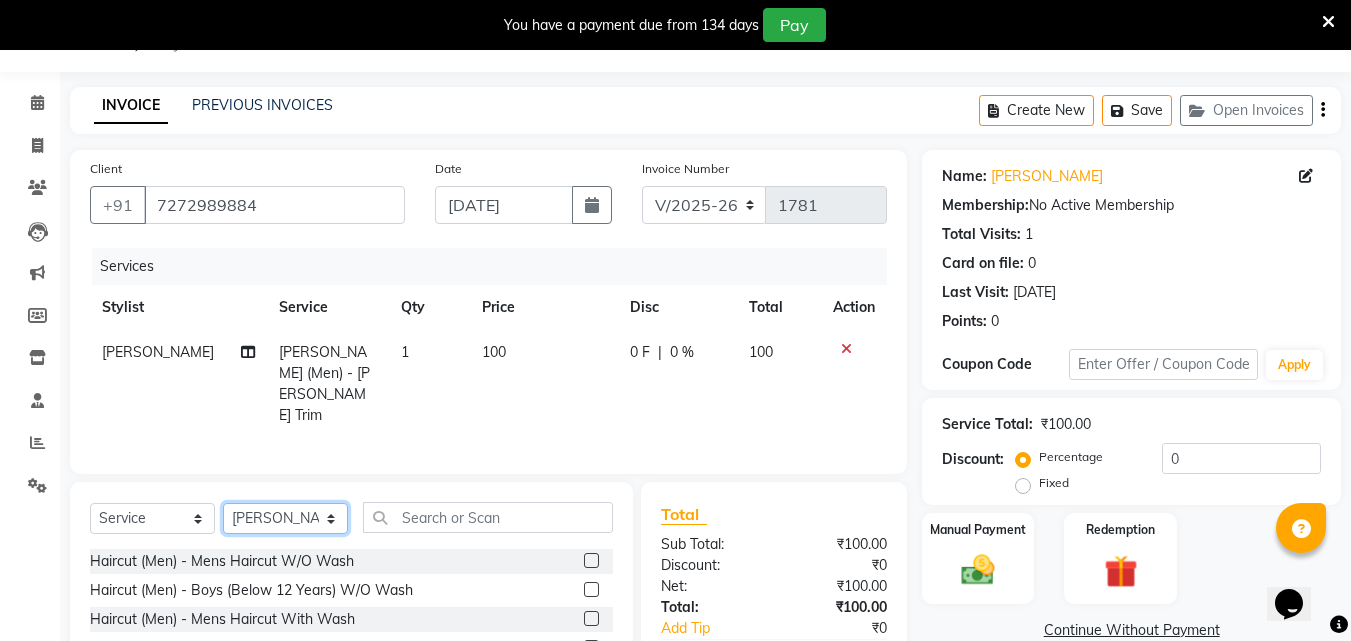 select on "82393" 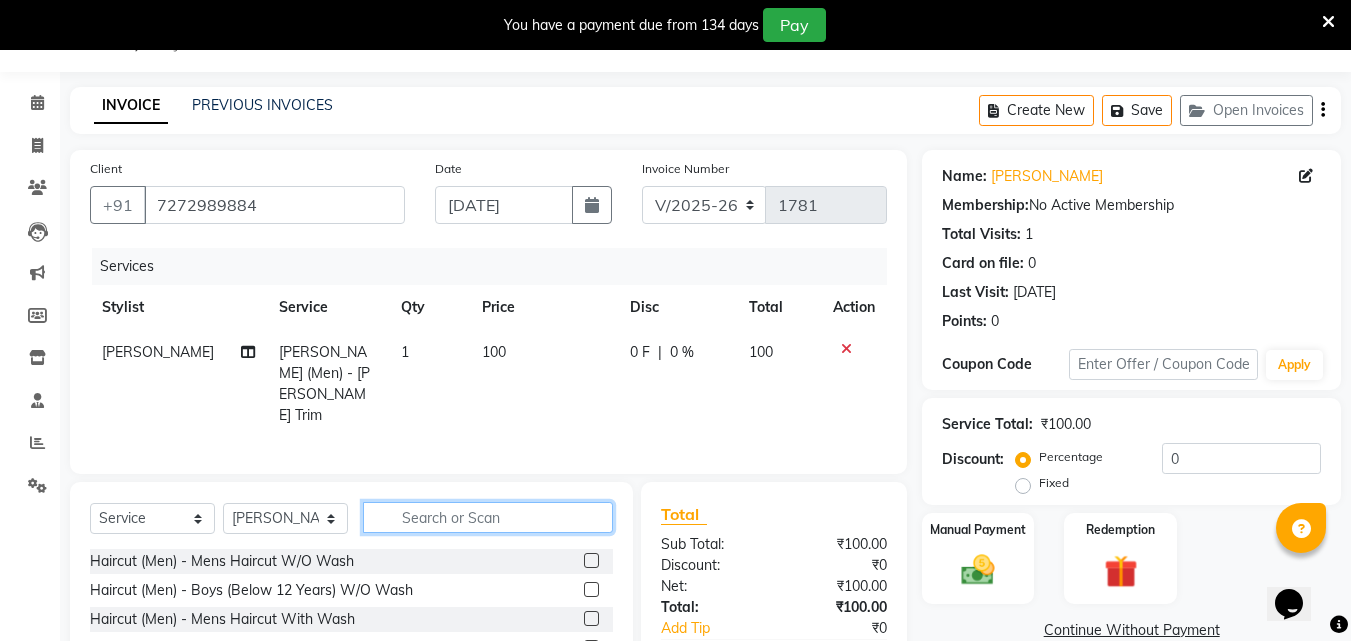 click 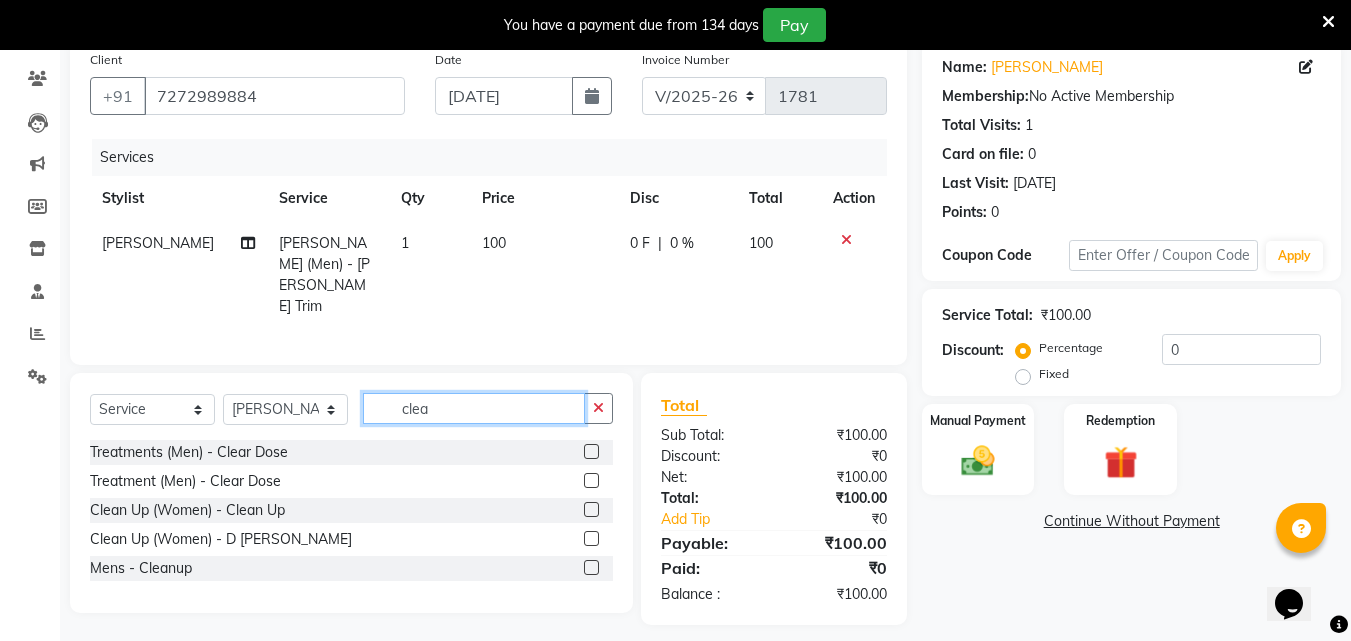 scroll, scrollTop: 113, scrollLeft: 0, axis: vertical 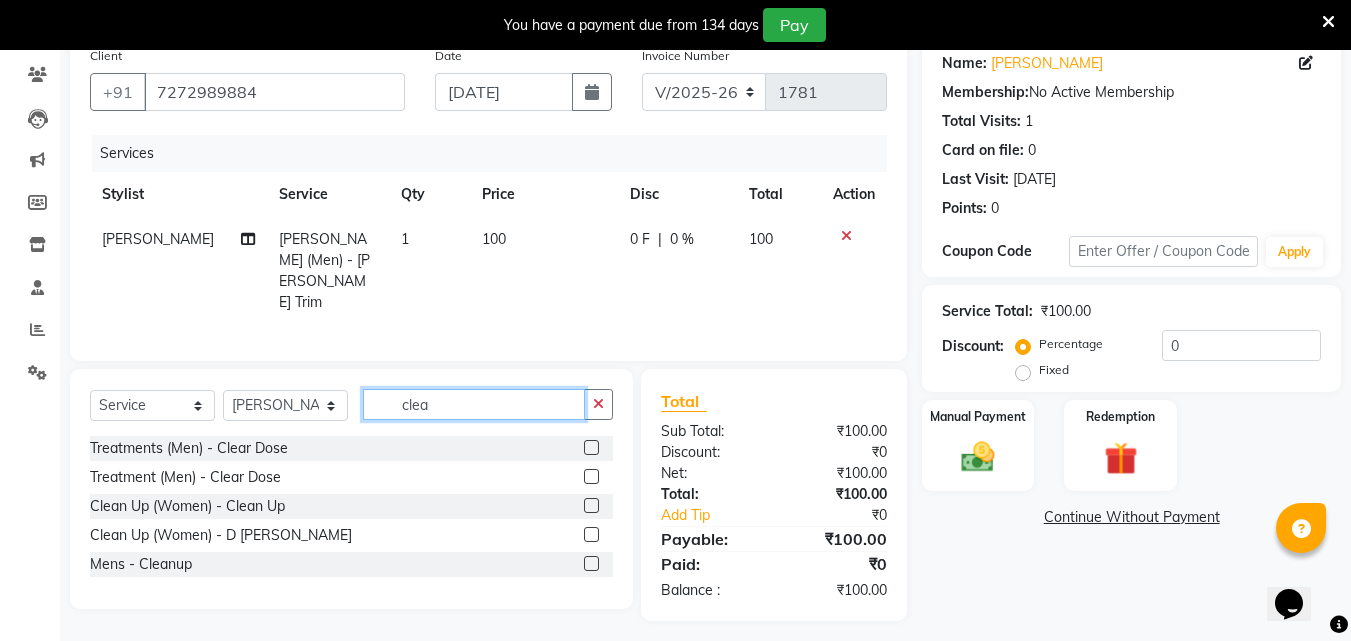 type on "clea" 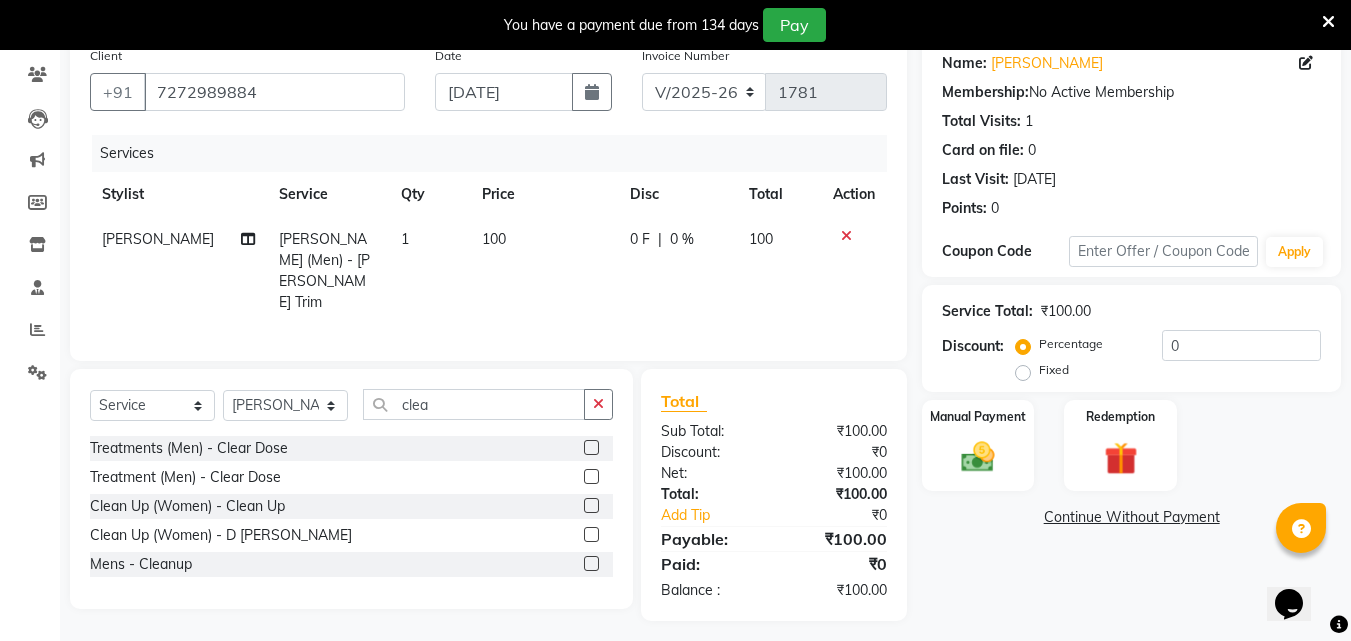 click 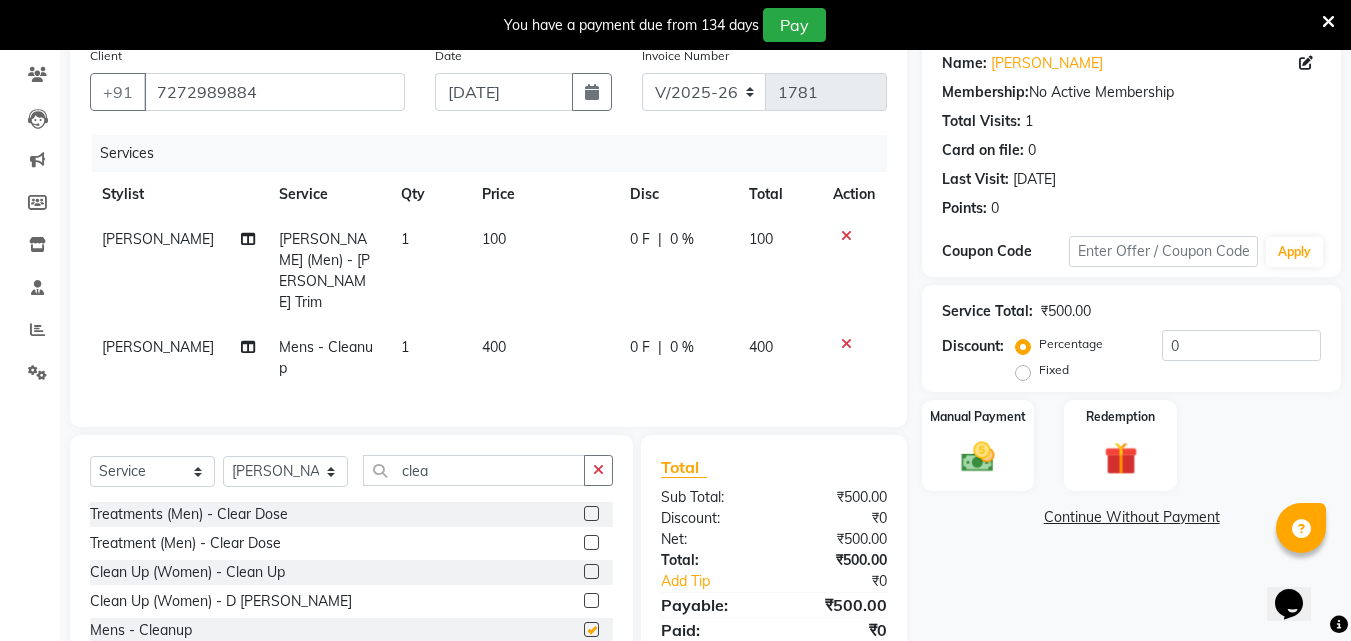 checkbox on "false" 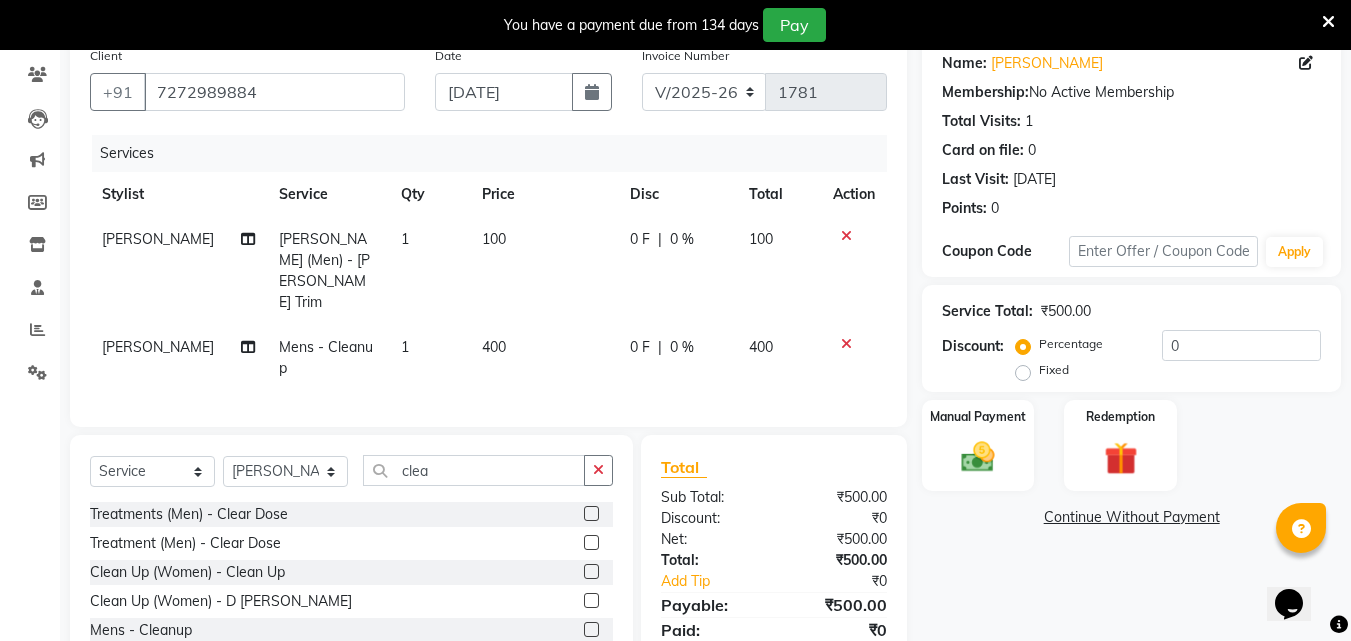 click on "400" 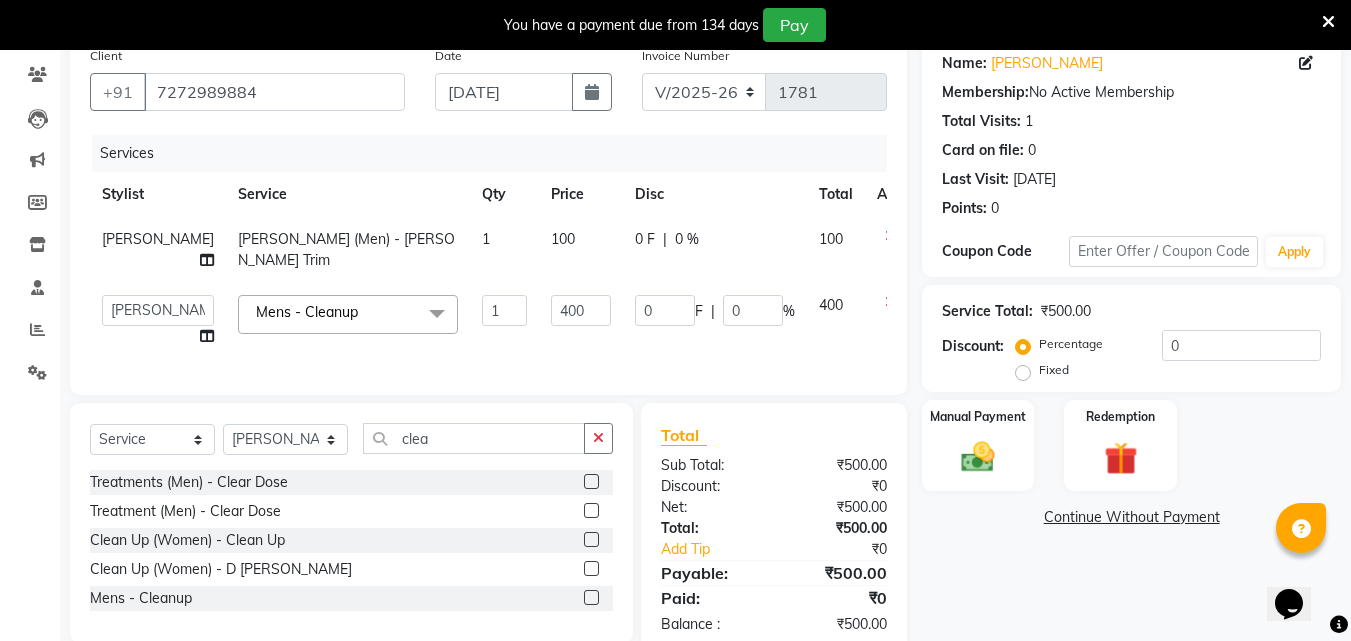 click on "1" 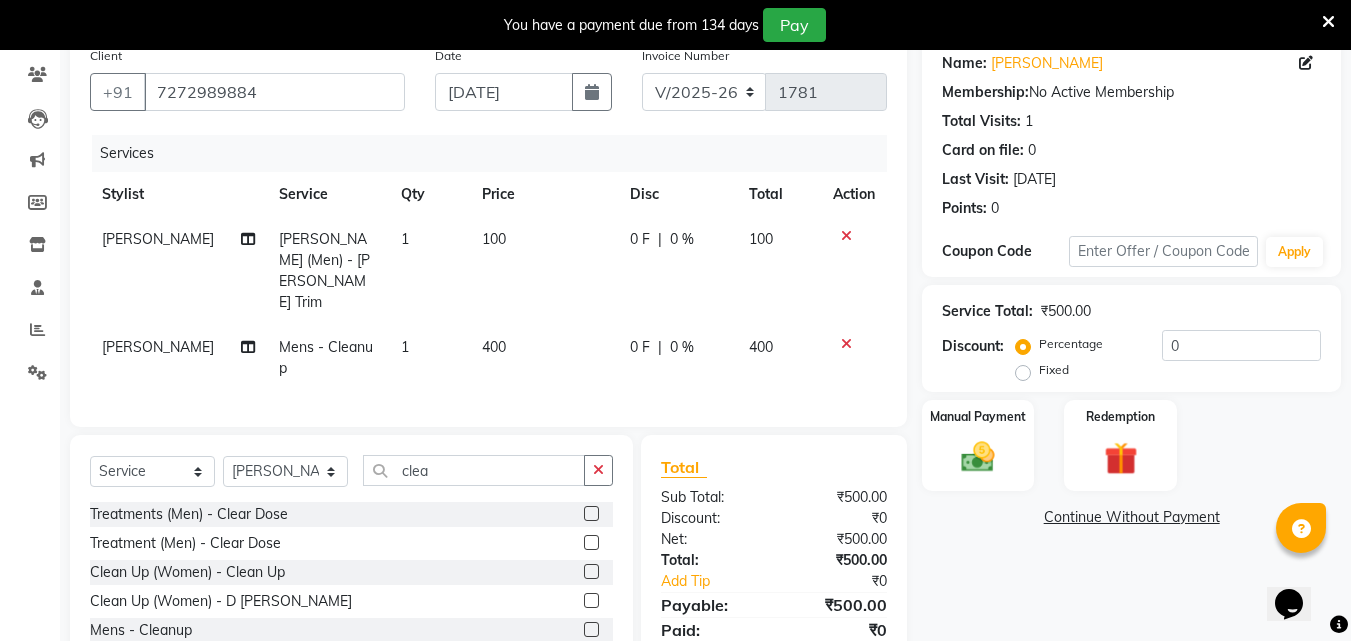 click on "400" 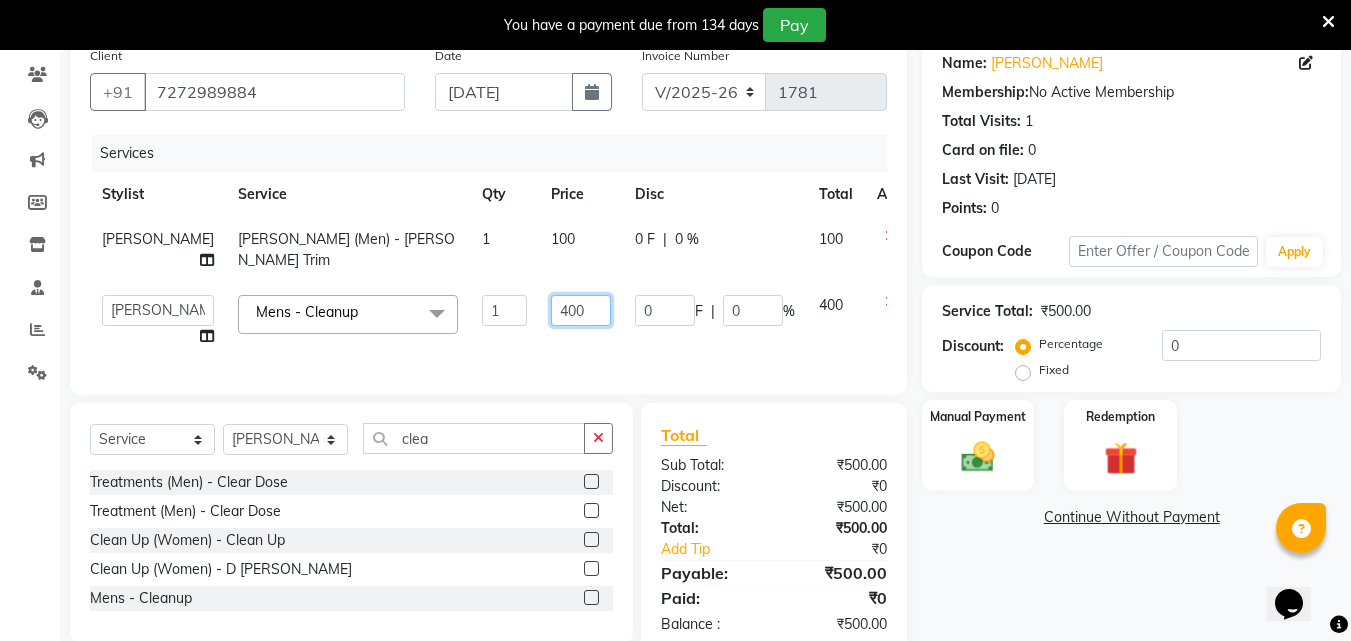 click on "400" 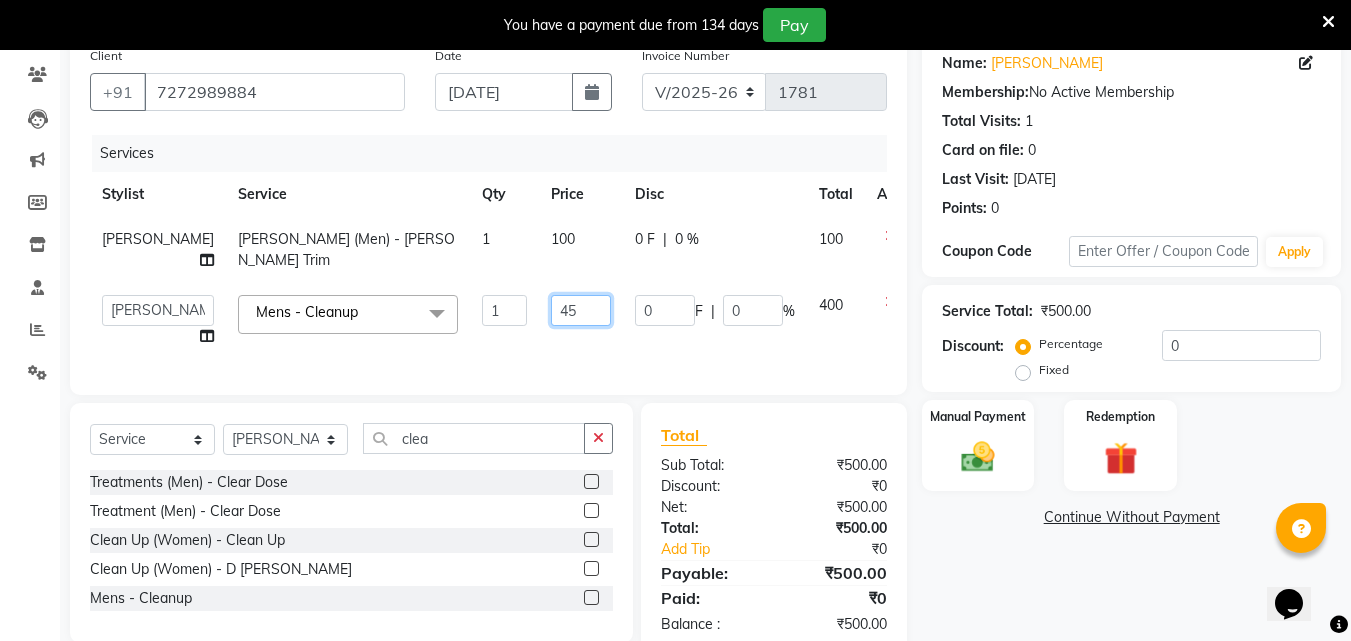 type on "450" 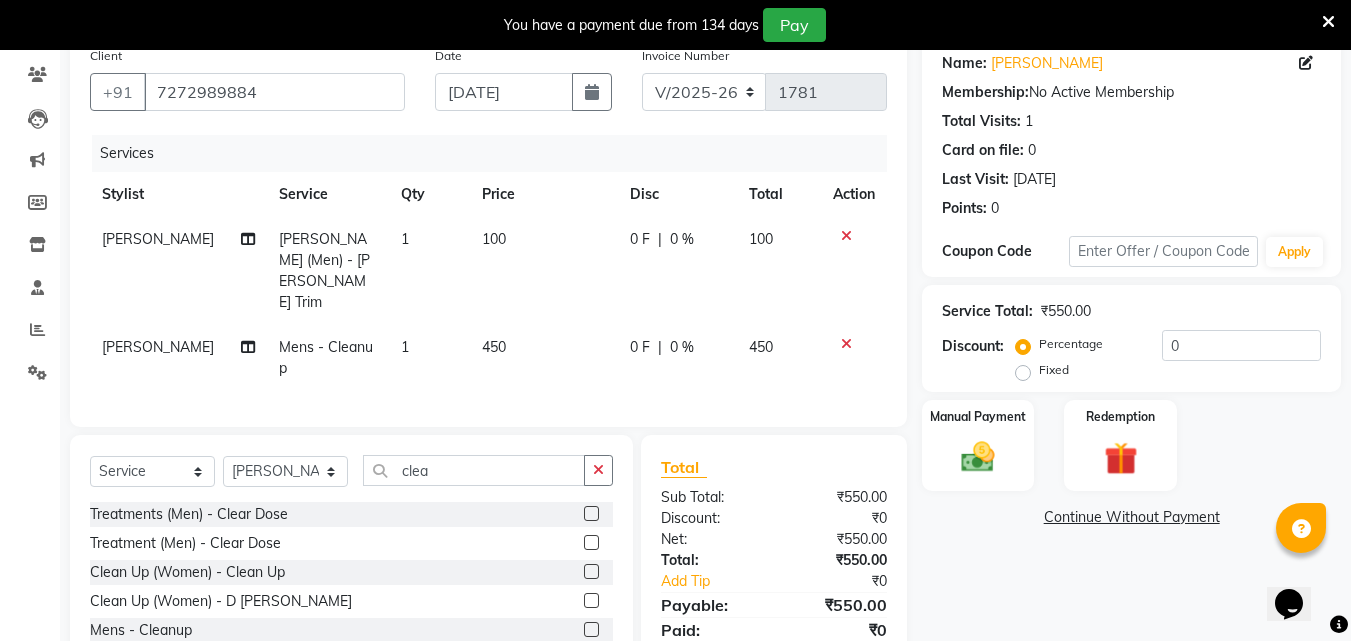 click on "Continue Without Payment" 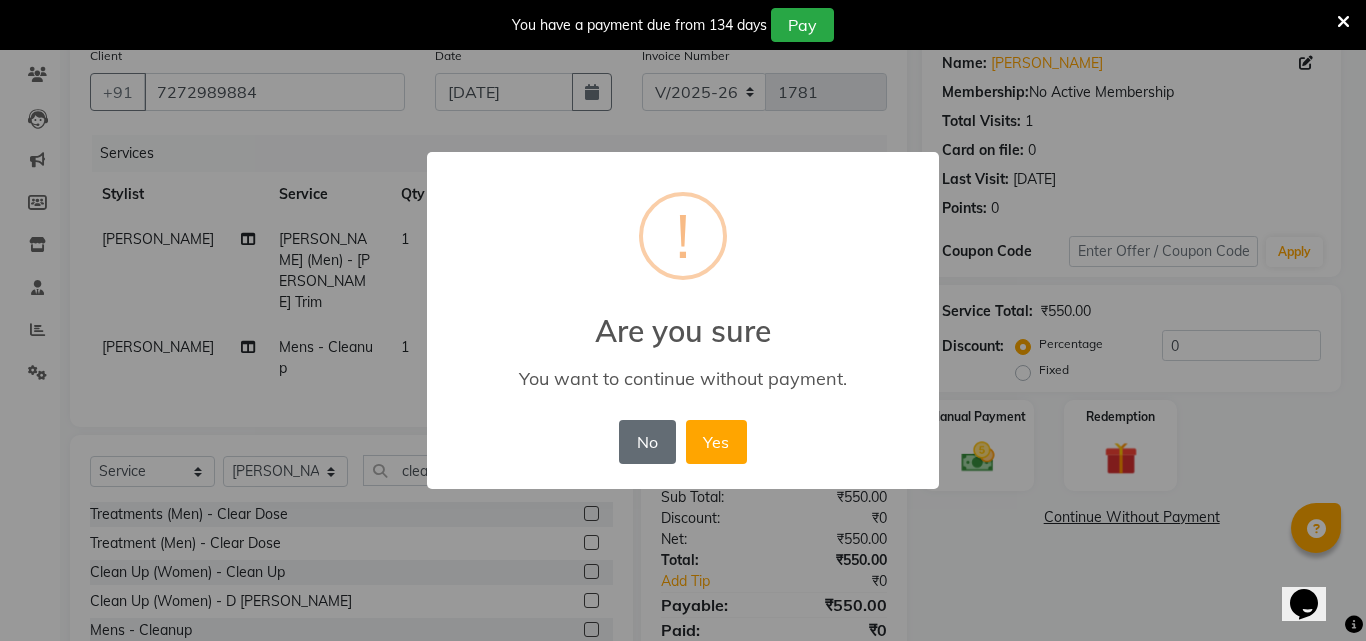 click on "No" at bounding box center (647, 442) 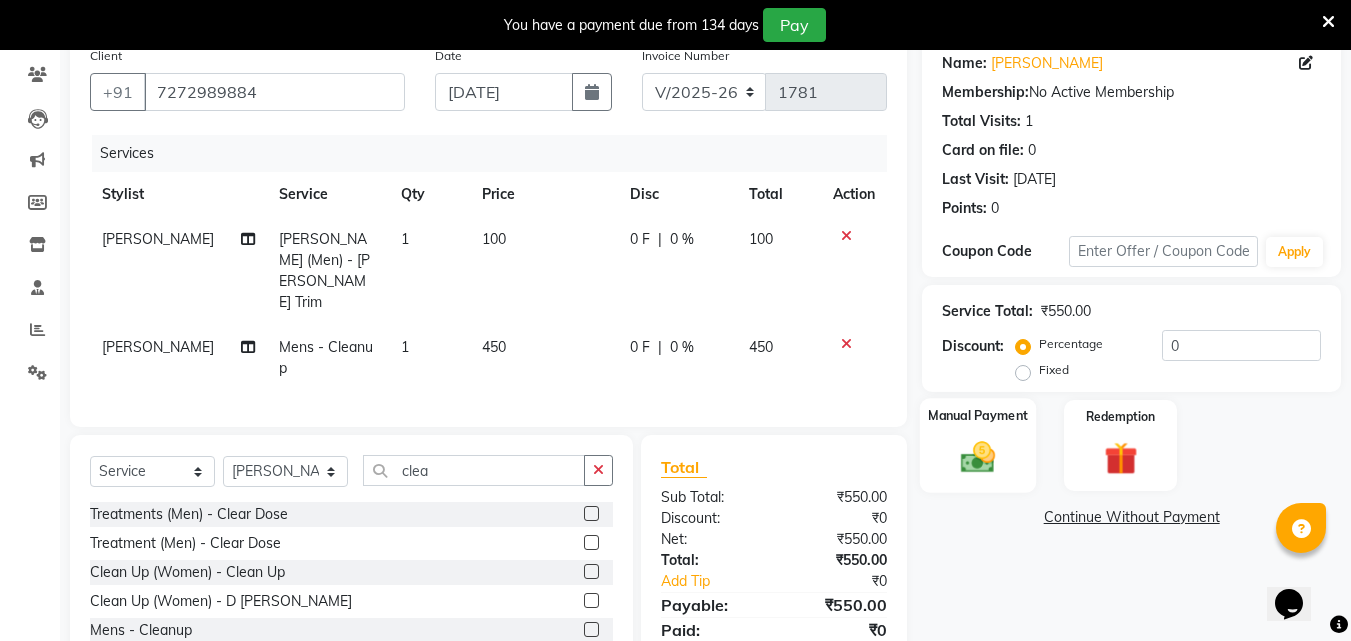 click 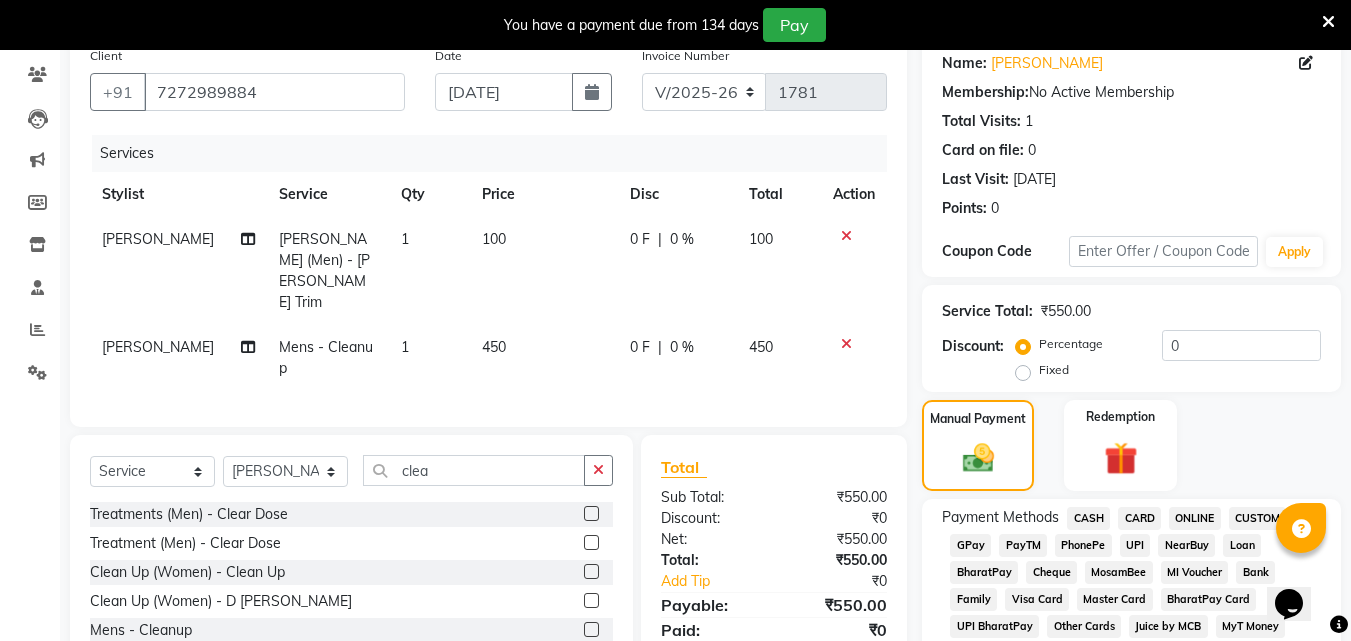 click on "ONLINE" 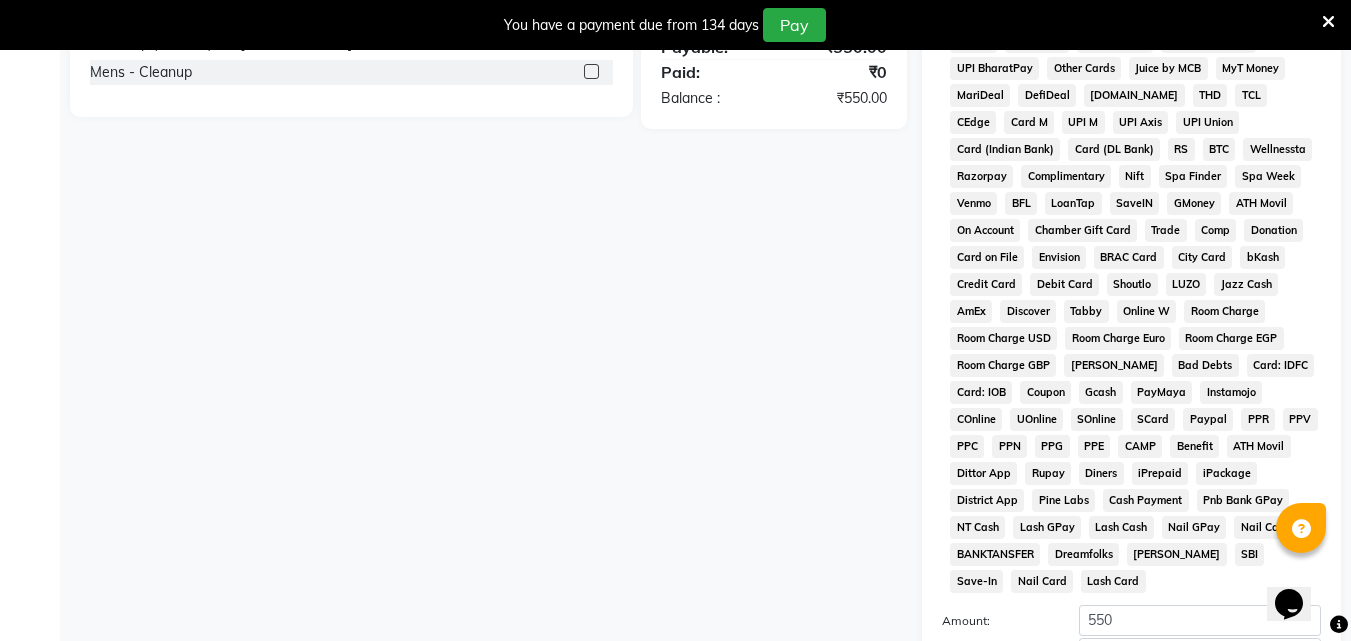 scroll, scrollTop: 861, scrollLeft: 0, axis: vertical 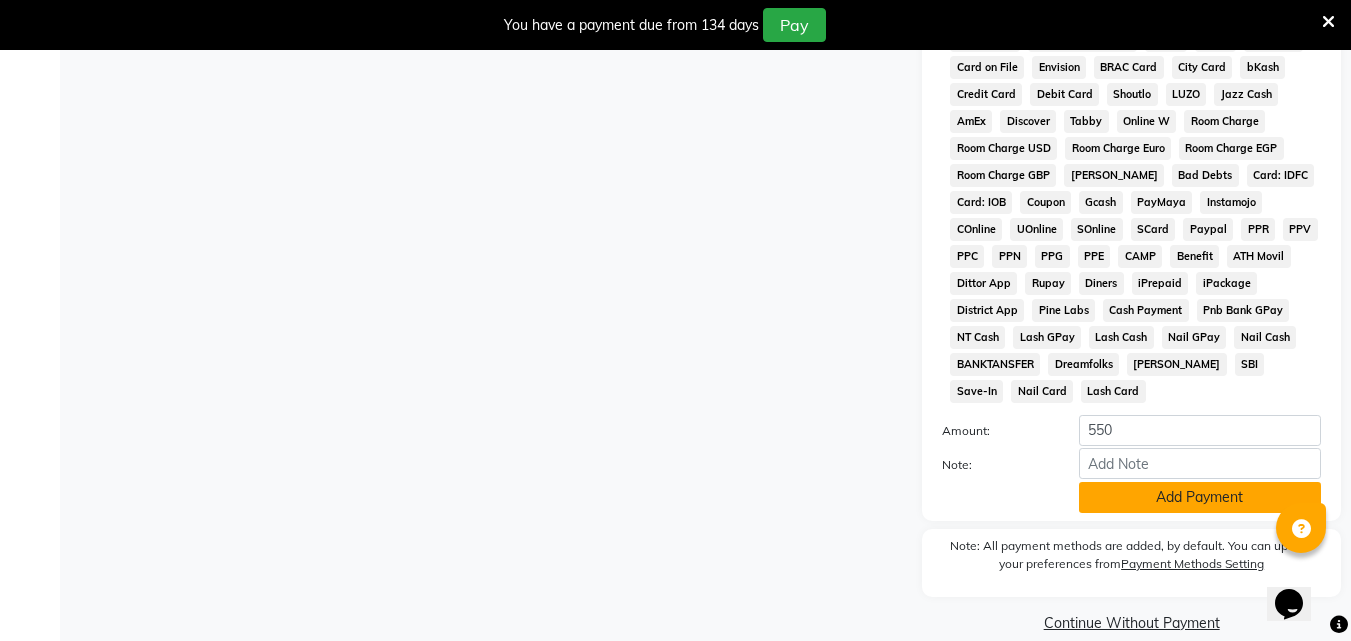 click on "Add Payment" 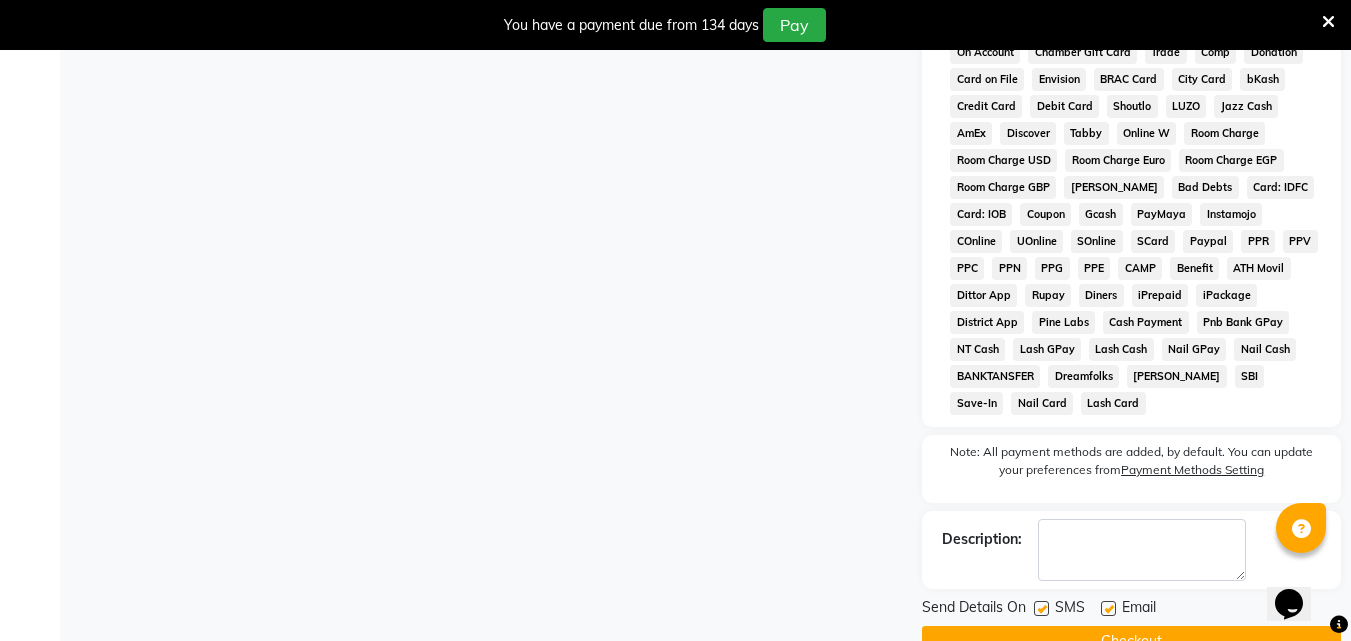 scroll, scrollTop: 868, scrollLeft: 0, axis: vertical 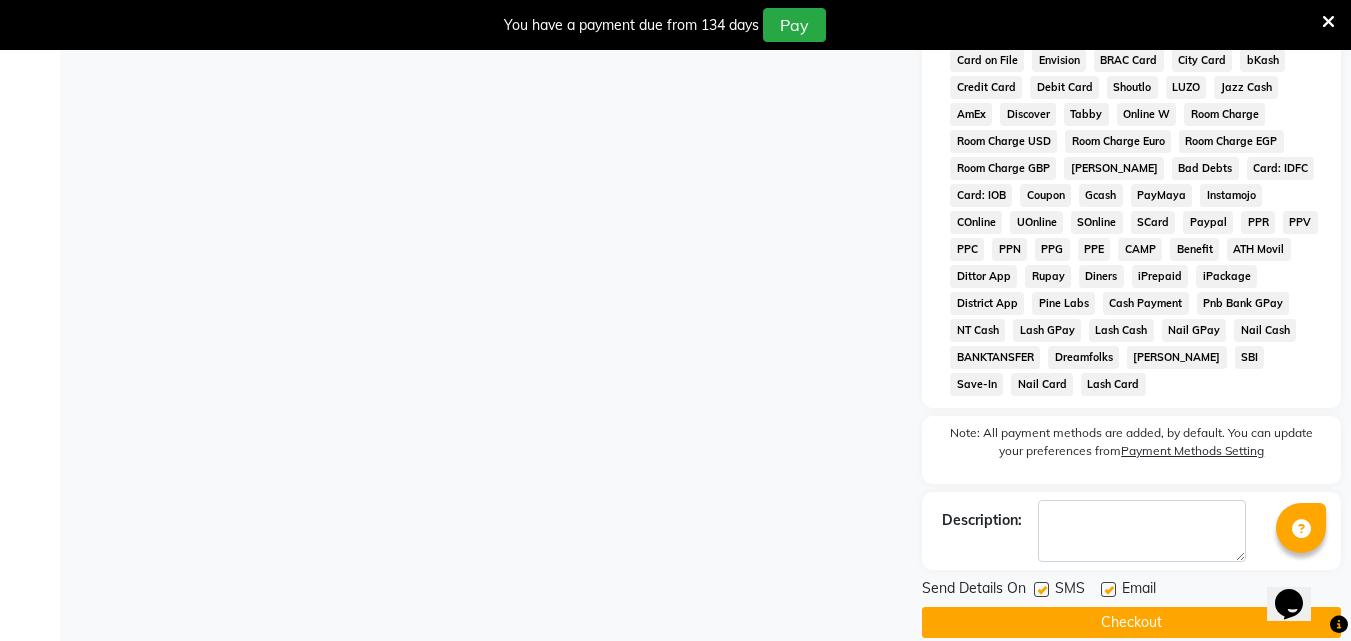 click on "Checkout" 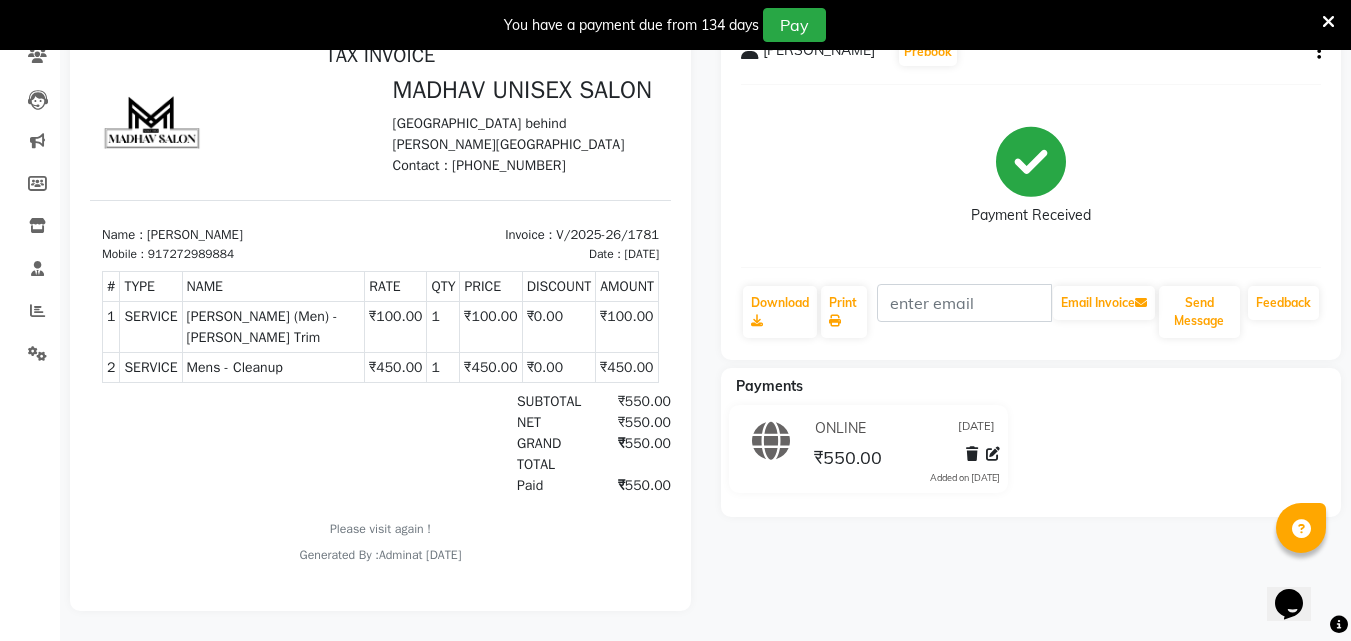 scroll, scrollTop: 147, scrollLeft: 0, axis: vertical 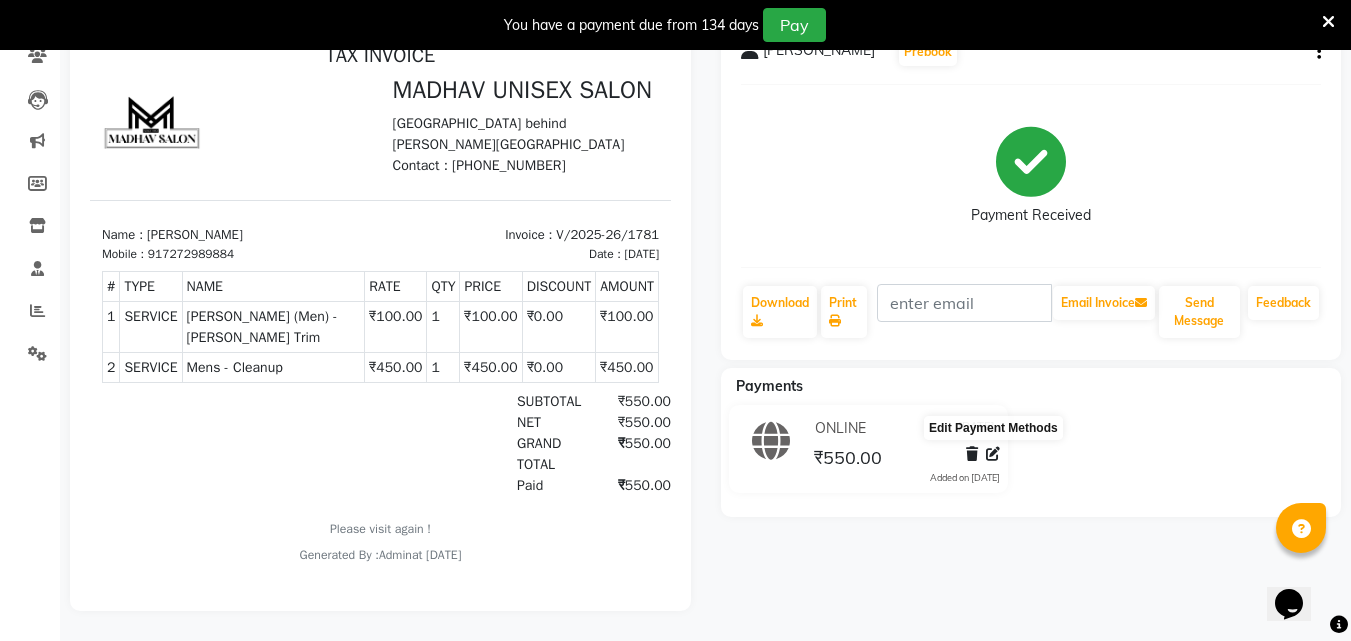 click 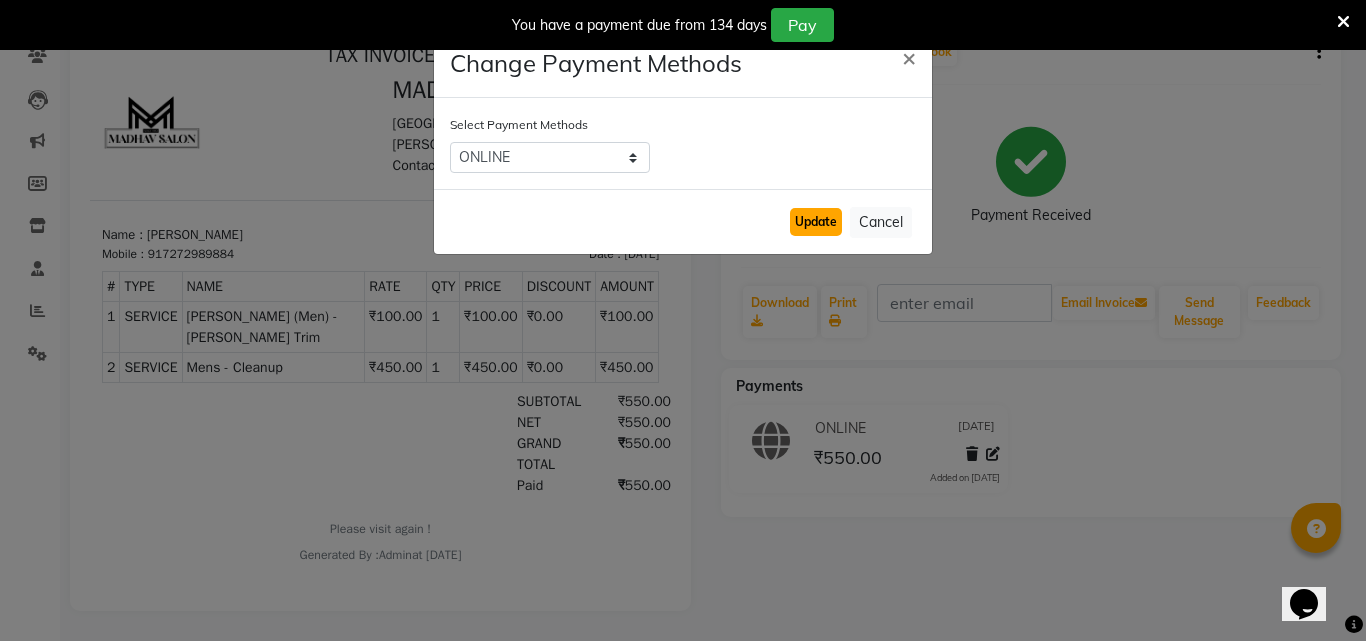 click on "Update" 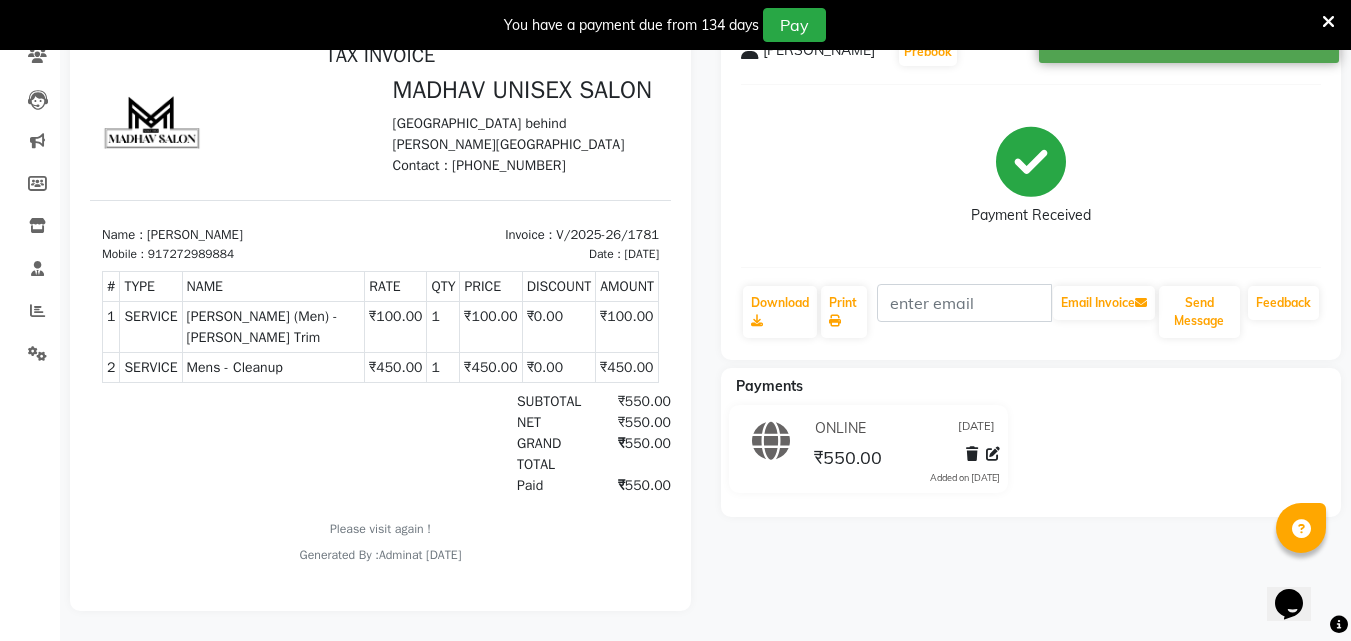click 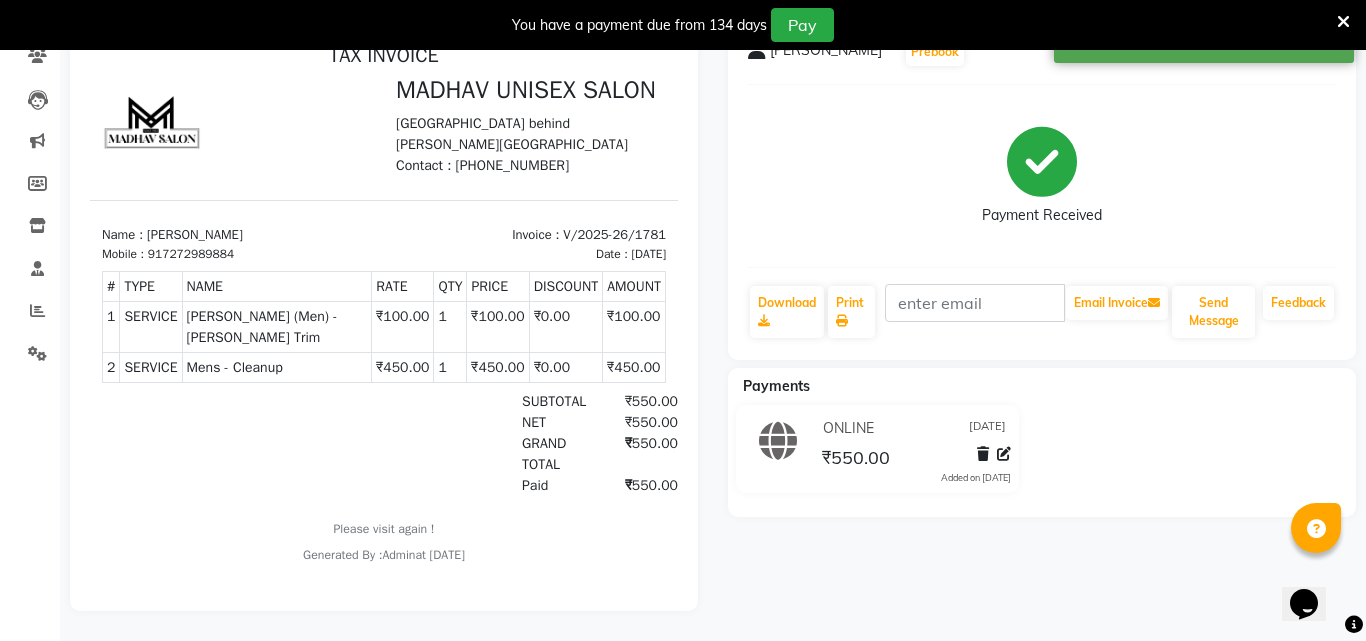 select on "3" 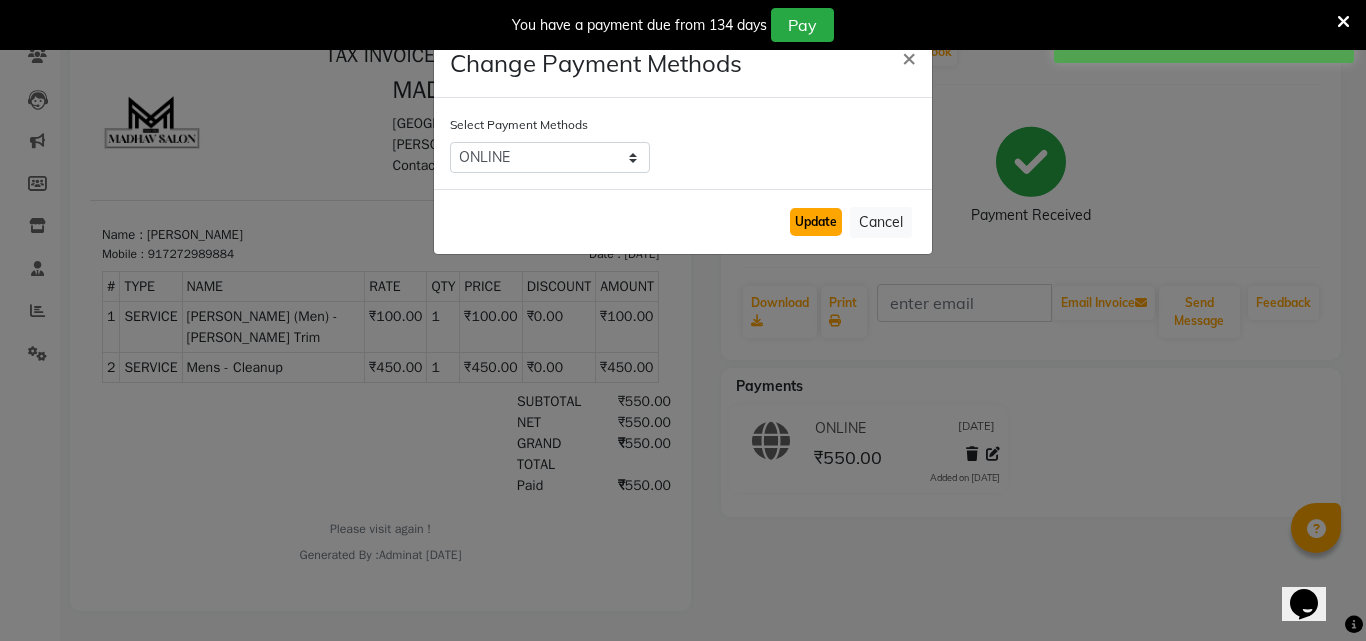 click on "Update" 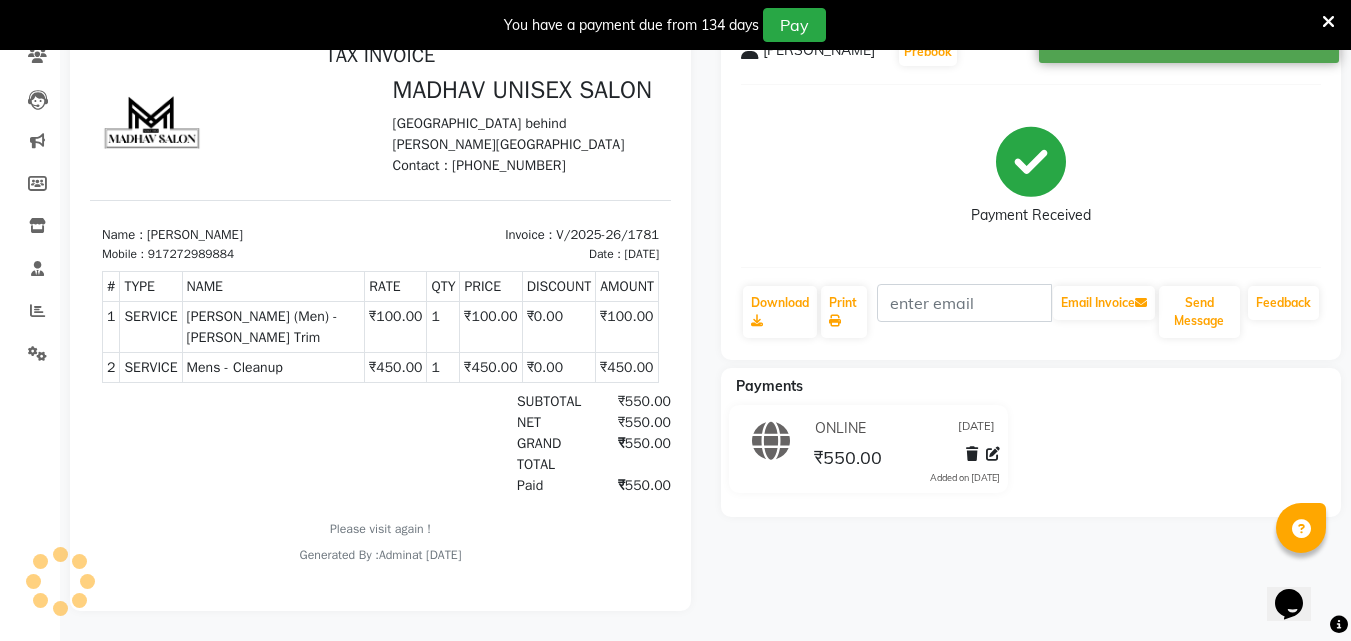 click on "Payment Received" 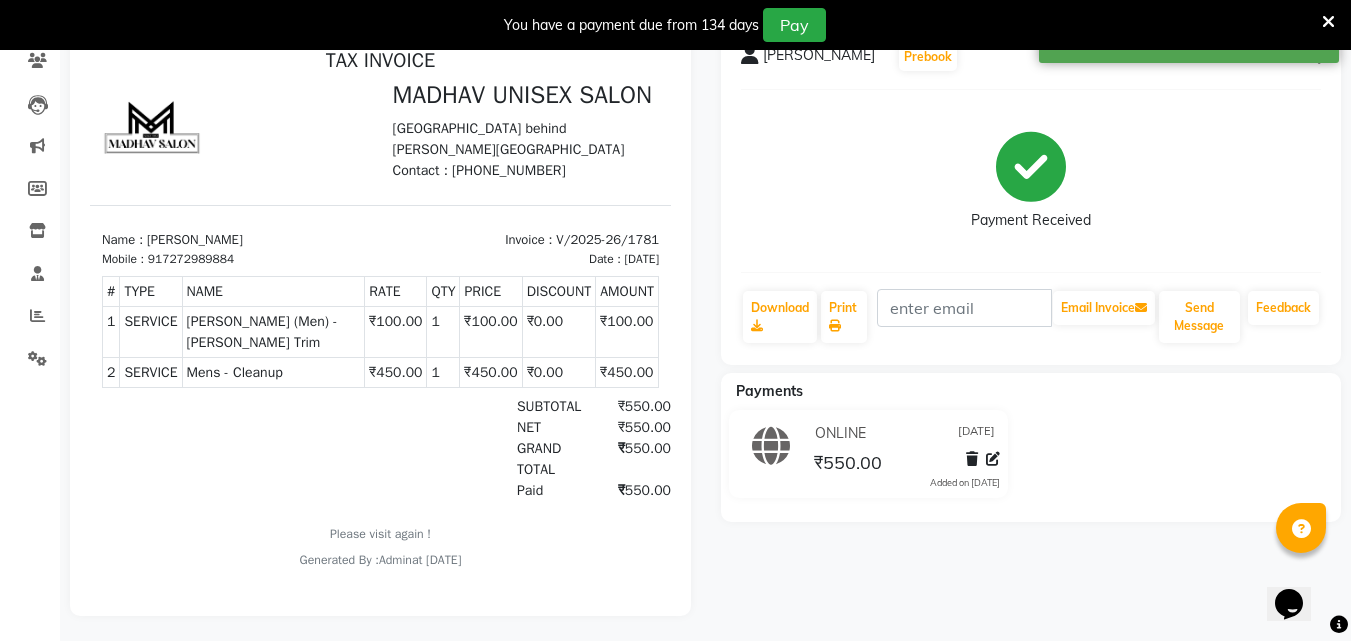 scroll, scrollTop: 128, scrollLeft: 0, axis: vertical 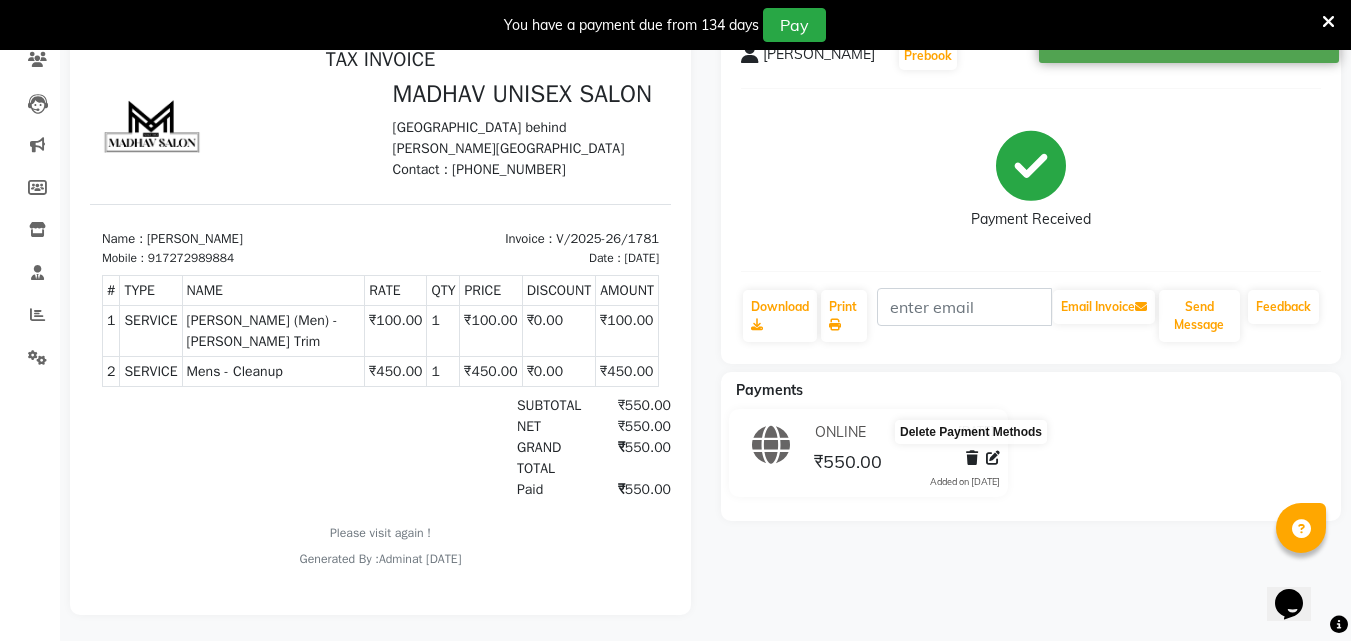 click 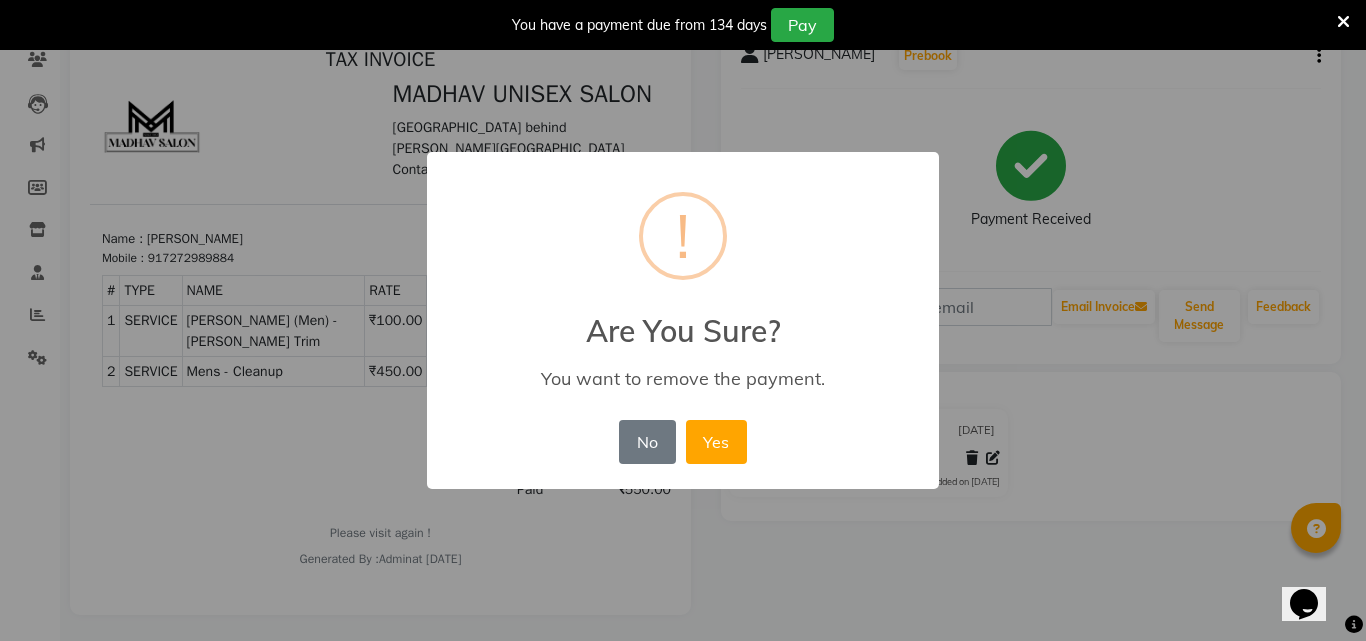 drag, startPoint x: 645, startPoint y: 455, endPoint x: 475, endPoint y: 361, distance: 194.25757 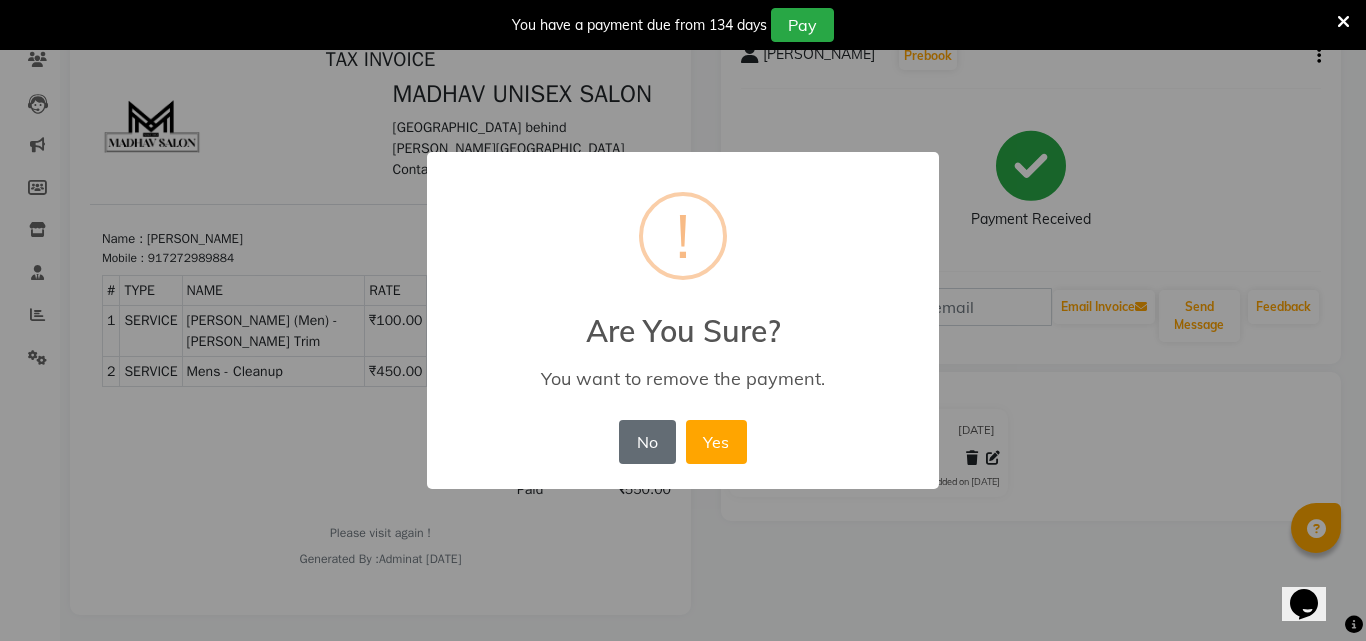click on "No" at bounding box center (647, 442) 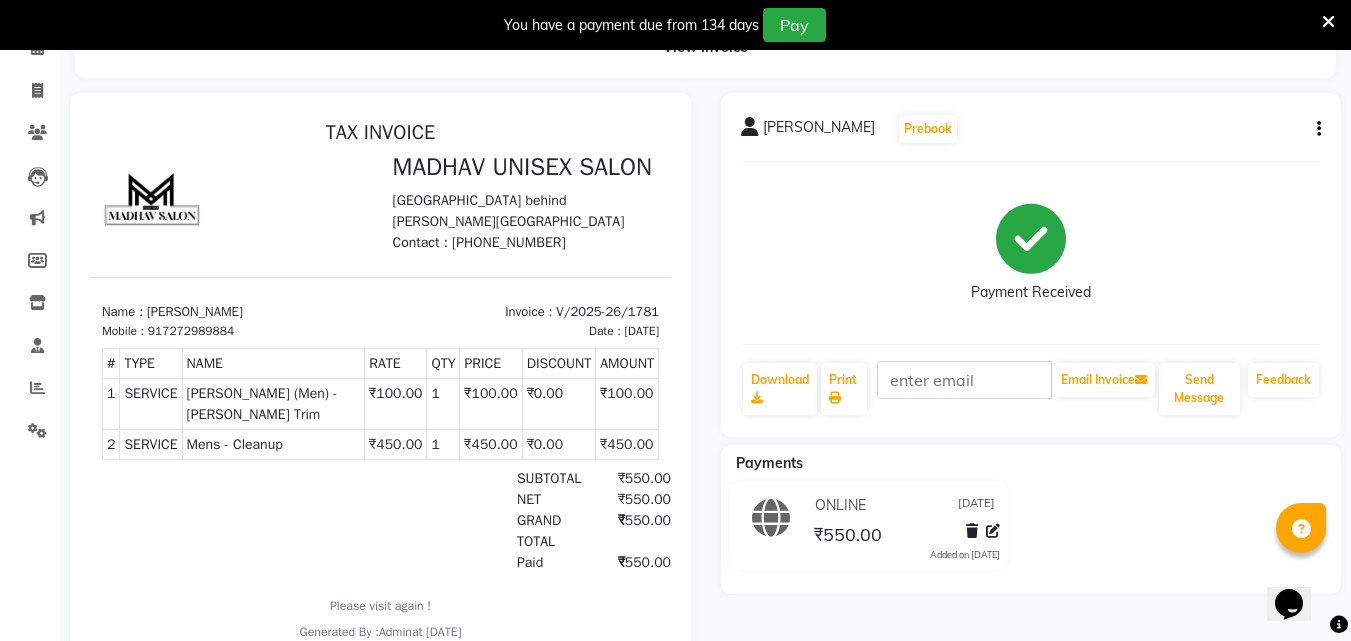 scroll, scrollTop: 0, scrollLeft: 0, axis: both 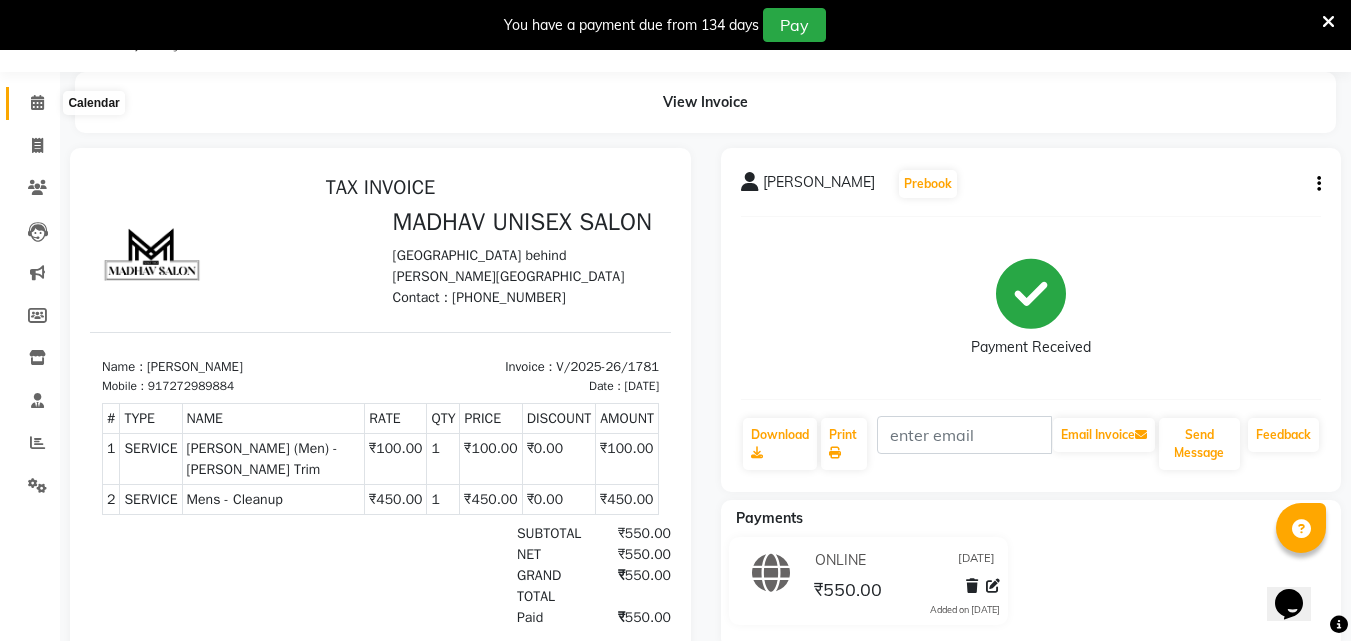 click 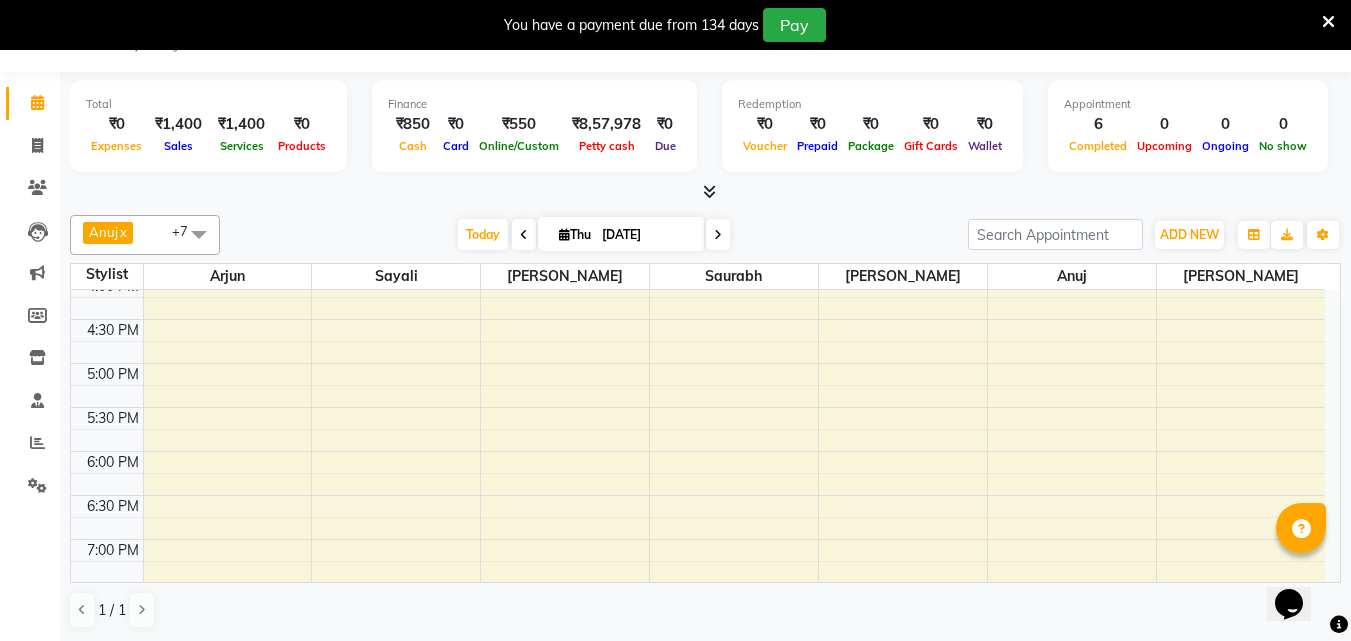 scroll, scrollTop: 894, scrollLeft: 0, axis: vertical 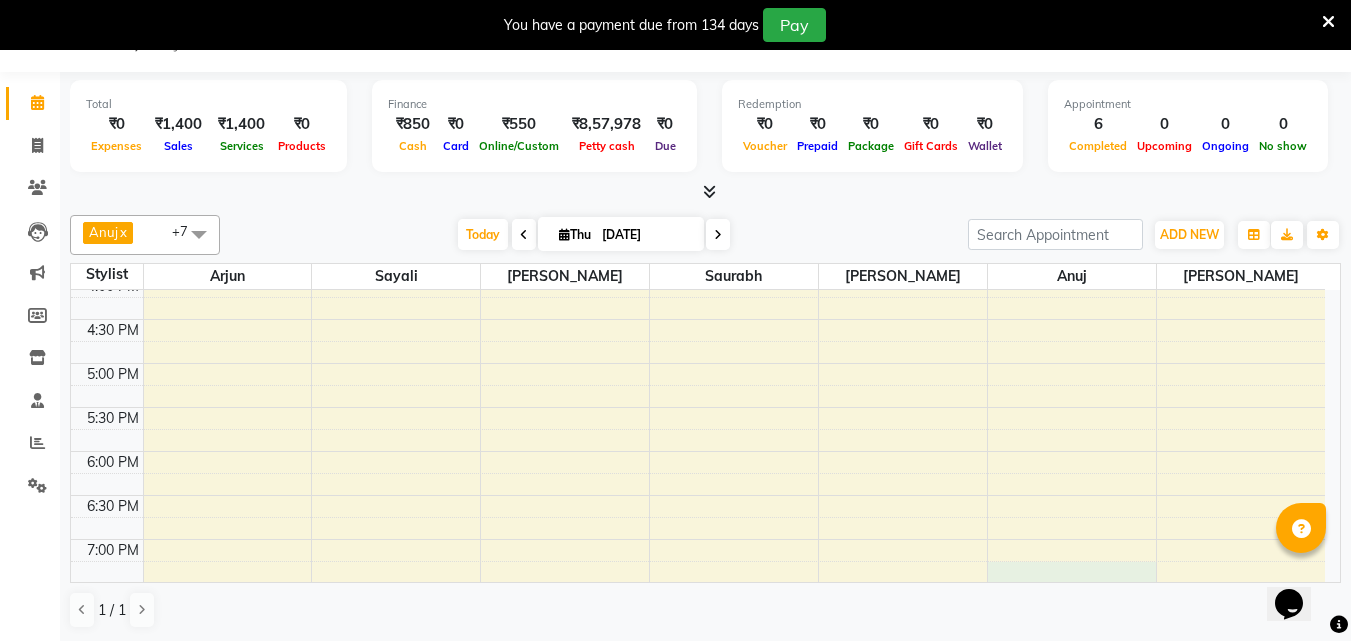 click on "6:00 AM 6:30 AM 7:00 AM 7:30 AM 8:00 AM 8:30 AM 9:00 AM 9:30 AM 10:00 AM 10:30 AM 11:00 AM 11:30 AM 12:00 PM 12:30 PM 1:00 PM 1:30 PM 2:00 PM 2:30 PM 3:00 PM 3:30 PM 4:00 PM 4:30 PM 5:00 PM 5:30 PM 6:00 PM 6:30 PM 7:00 PM 7:30 PM 8:00 PM 8:30 PM 9:00 PM 9:30 PM 10:00 PM 10:30 PM     [PERSON_NAME], TK02, 10:00 AM-10:30 AM, Haircut (Men)  - Mens Haircut W/O Wash     [PERSON_NAME], TK04, 10:30 AM-11:00 AM, [PERSON_NAME] (Men)  - [PERSON_NAME] Trim     tushar sadhaphal, TK03, 09:45 AM-10:15 AM, Haircut (Men)  - Mens Haircut W/O Wash     tushar sadhaphal, TK03, 10:15 AM-10:45 AM, Globle Colour (Men) - raaga     [PERSON_NAME], TK01, 08:30 AM-09:00 AM, Haircut (Men)  - Mens Haircut W/O Wash     [PERSON_NAME], TK04, 11:00 AM-11:45 AM, Mens - Cleanup" at bounding box center [698, 143] 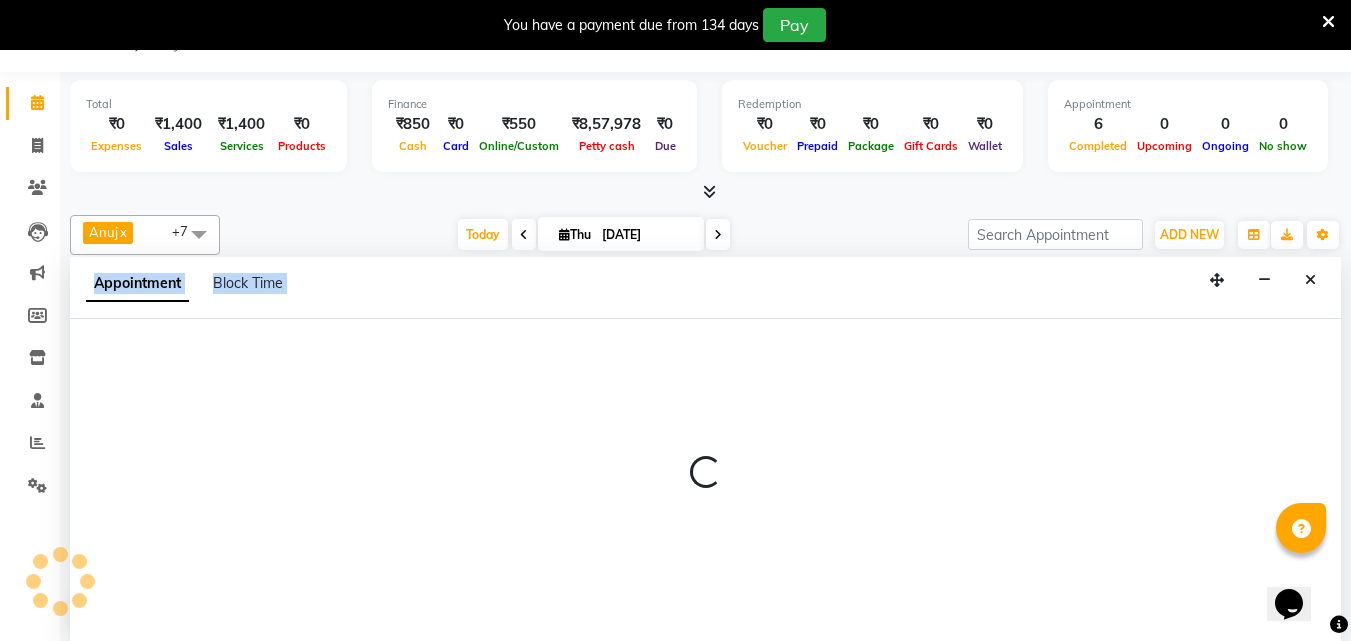 scroll, scrollTop: 1, scrollLeft: 0, axis: vertical 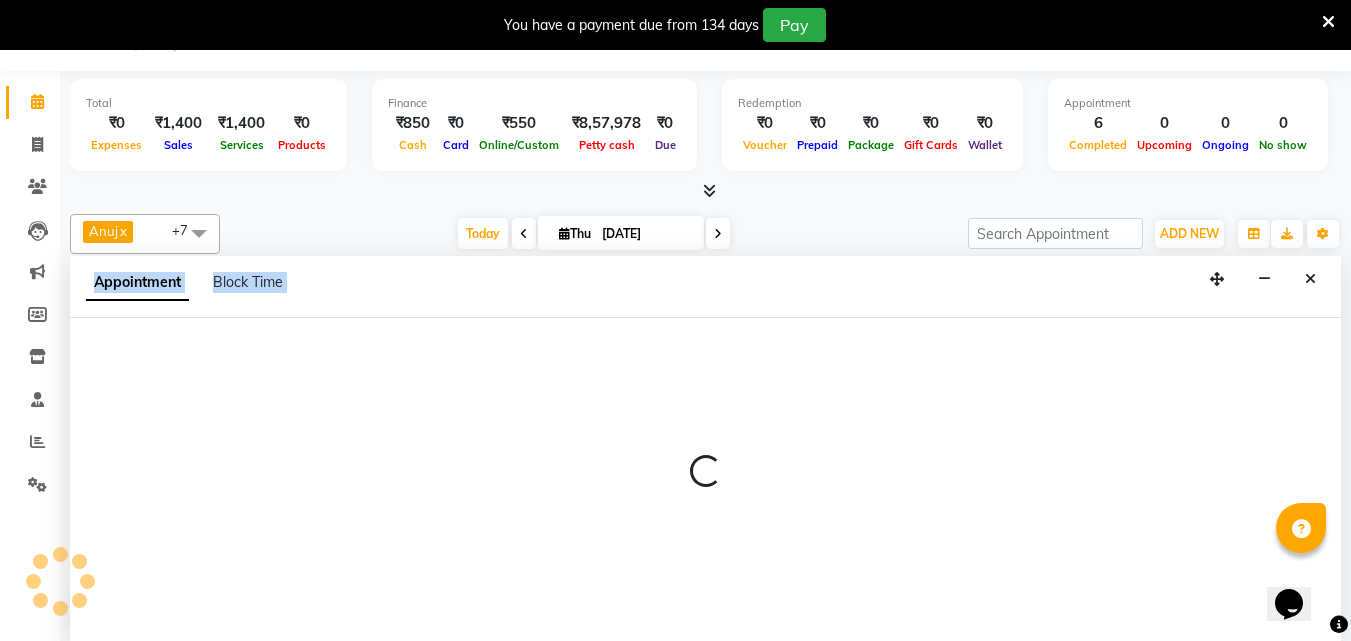 click on "08047224946 Select Location × Madhav Unisex Salon, Rahata English ENGLISH Español العربية मराठी हिंदी ગુજરાતી தமிழ் 中文 Notifications nothing to show Admin Manage Profile Change Password Sign out  Version:3.15.3  ☀ MADHAV UNISEX SALON, Rahata  Calendar  Invoice  Clients  Leads   Marketing  Members  Inventory  Staff  Reports  Settings Completed InProgress Upcoming Dropped Tentative Check-In Confirm Bookings Generate Report Segments Page Builder Total  ₹0  Expenses ₹1,400  Sales ₹1,400  Services ₹0  Products Finance  ₹850  Cash ₹0  Card ₹550  Online/Custom ₹8,57,978 [PERSON_NAME] cash ₹0 Due  Redemption  ₹0 Voucher ₹0 Prepaid ₹0 Package ₹0  Gift Cards ₹0  Wallet  Appointment  6 Completed 0 Upcoming 0 Ongoing 0 No show  Other sales  ₹0  Packages ₹0  Memberships ₹0  Vouchers ₹0  Prepaids ₹0  Gift Cards Anuj  x Arjun  x ashawini  x [PERSON_NAME]  x [PERSON_NAME]  x [PERSON_NAME] [PERSON_NAME]  x [PERSON_NAME]   x x" at bounding box center [675, 319] 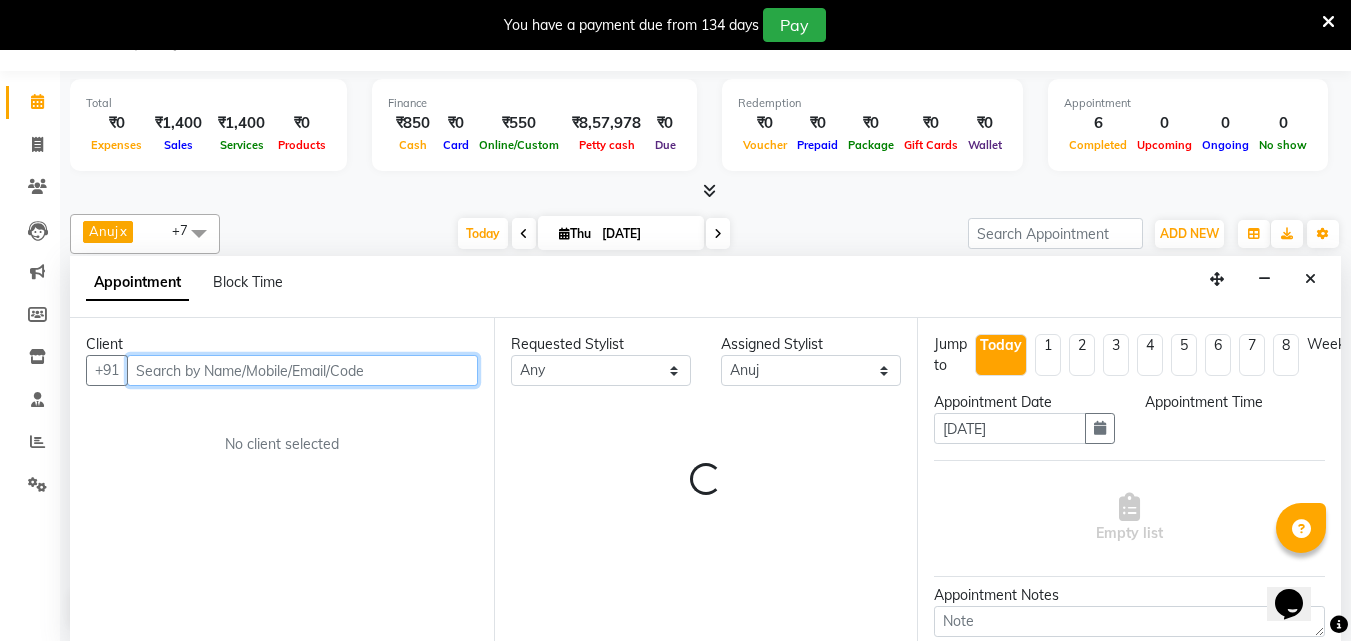select on "1155" 